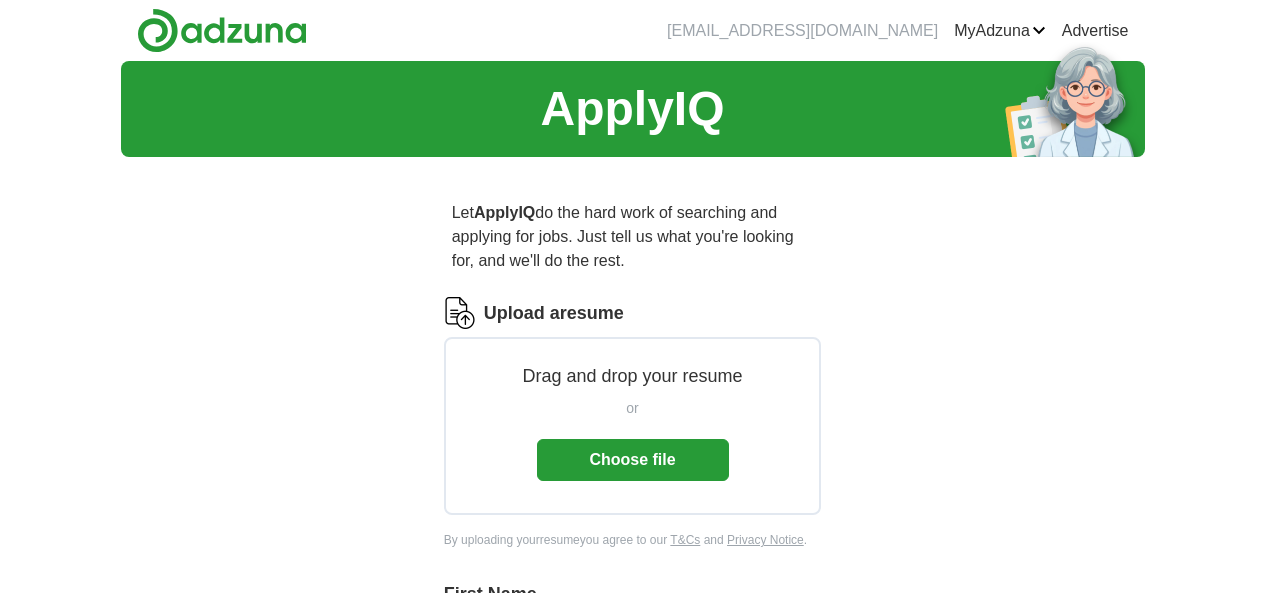 scroll, scrollTop: 0, scrollLeft: 0, axis: both 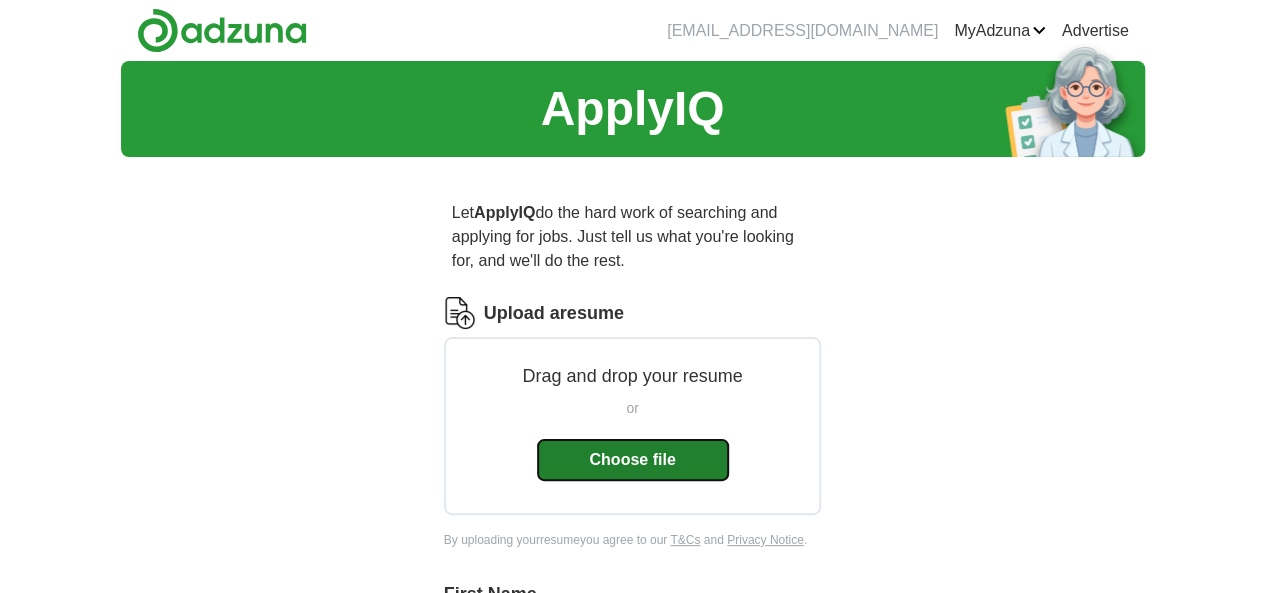 click on "Choose file" at bounding box center (633, 460) 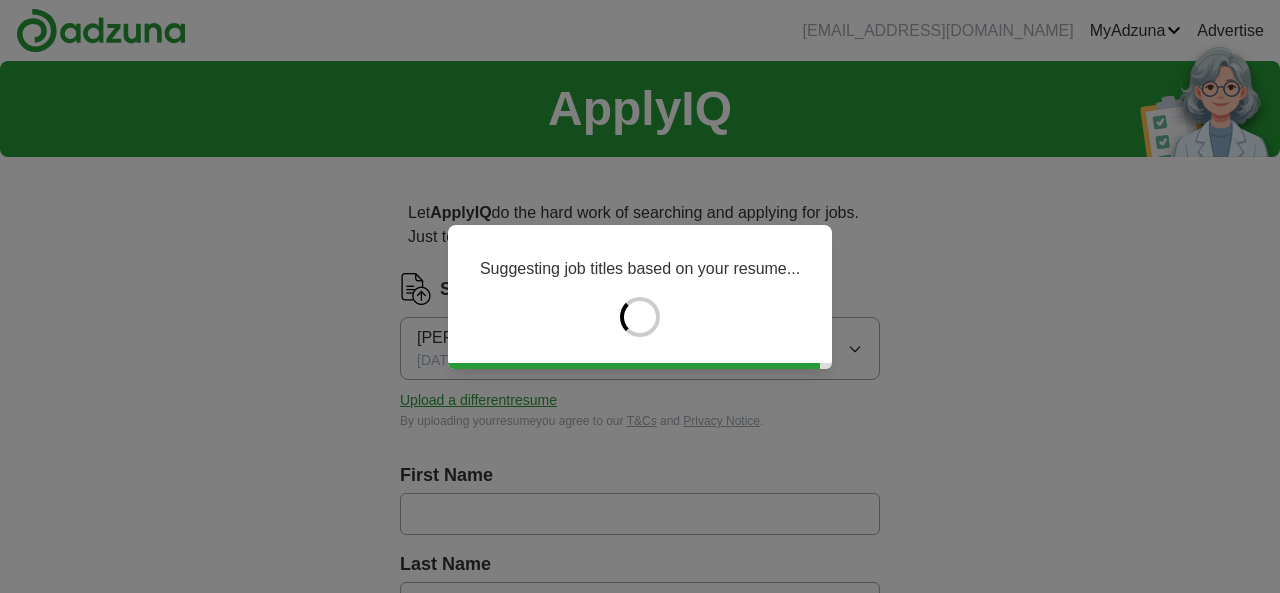 type on "*****" 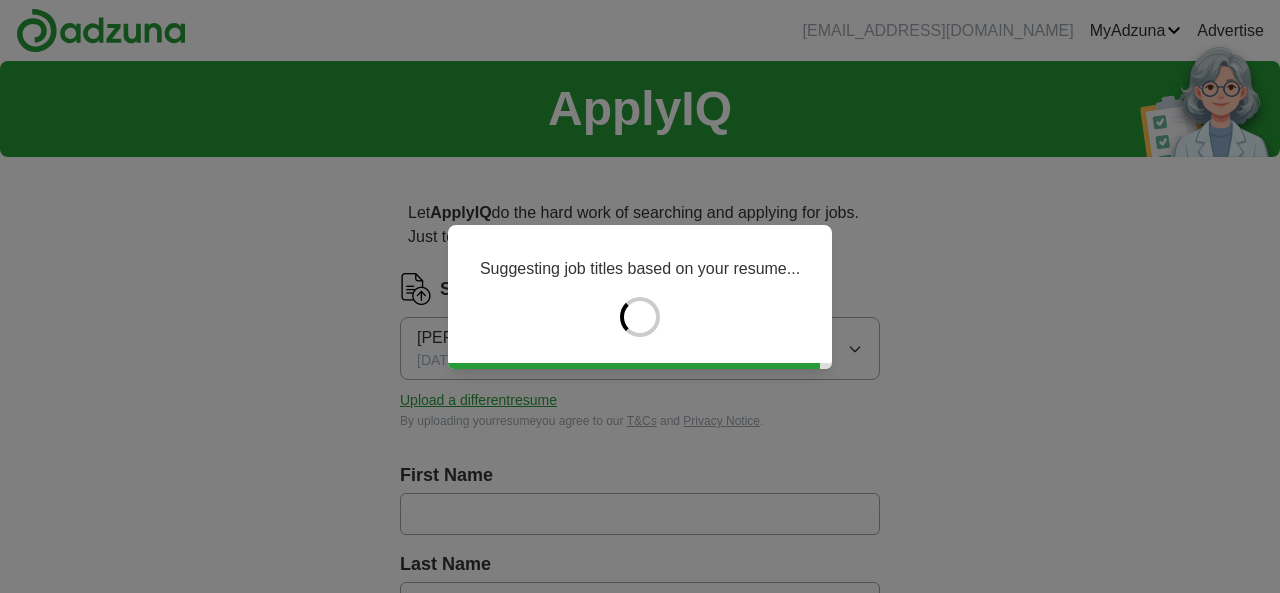 type on "********" 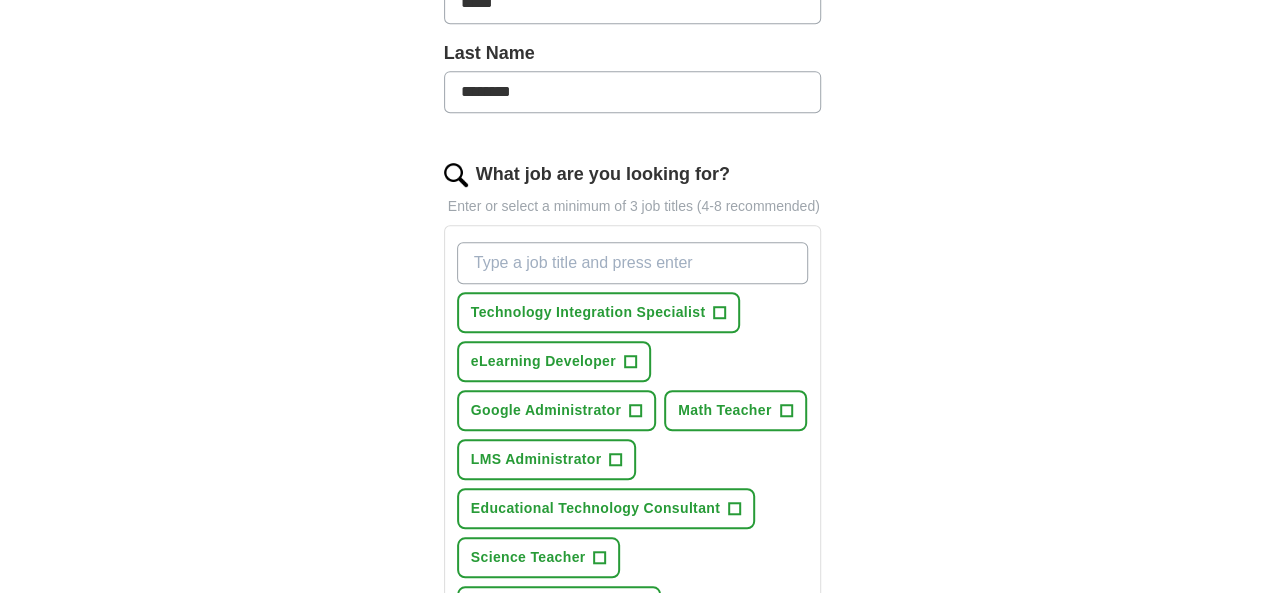 scroll, scrollTop: 536, scrollLeft: 0, axis: vertical 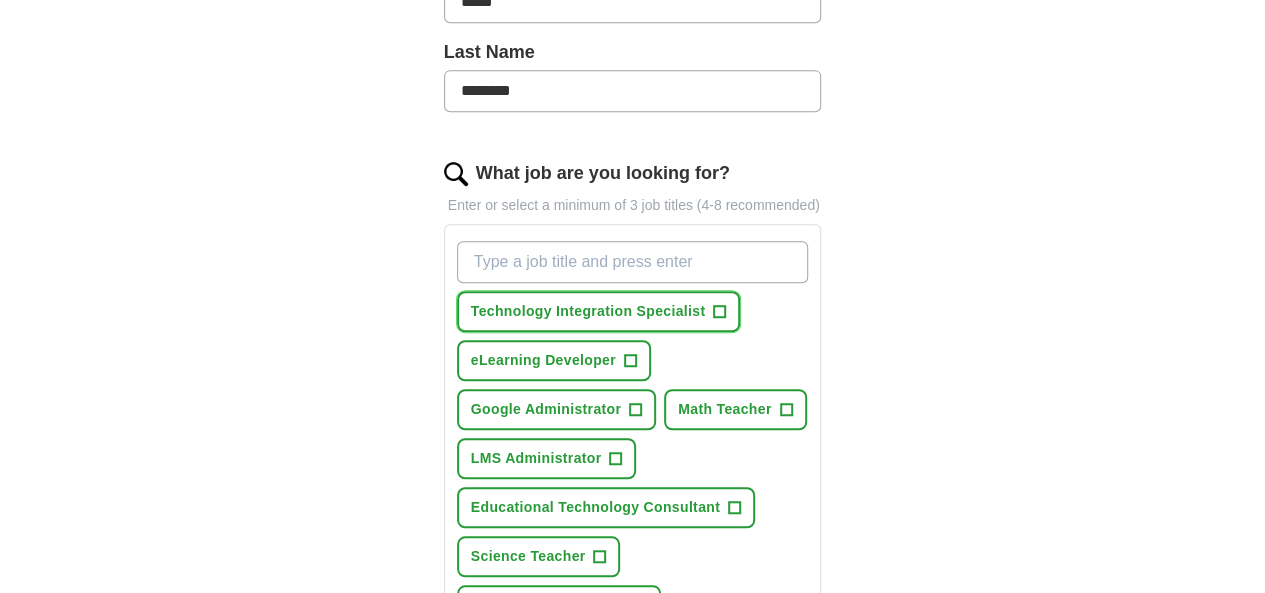 click on "Technology Integration Specialist" at bounding box center (588, 311) 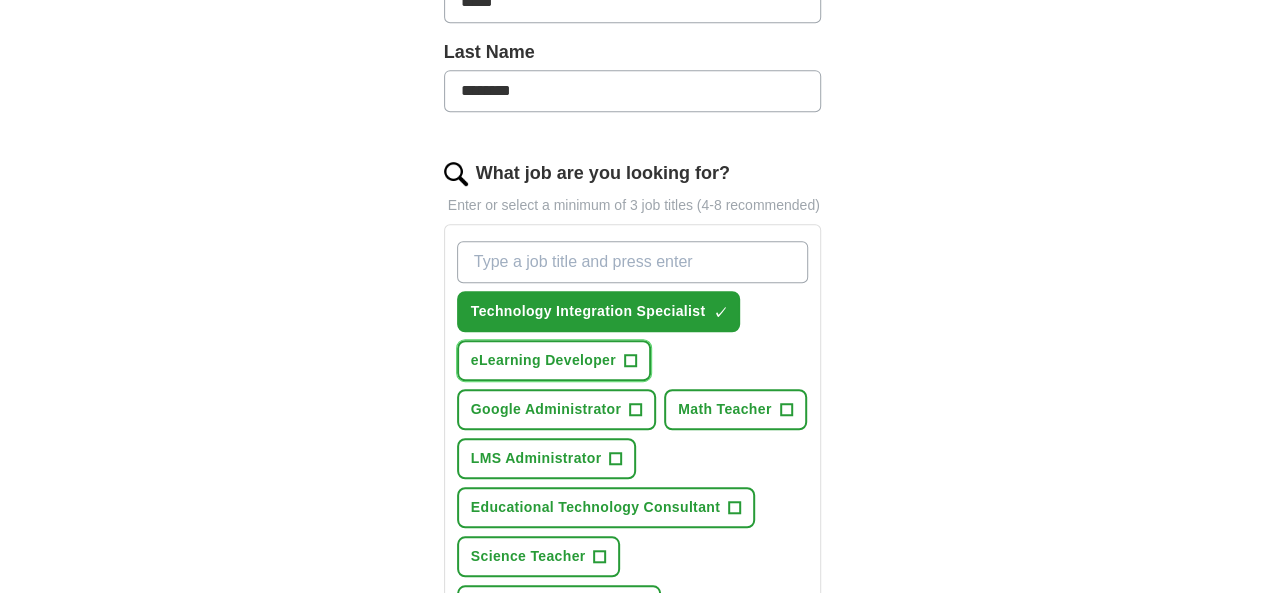 click on "eLearning Developer" at bounding box center (543, 360) 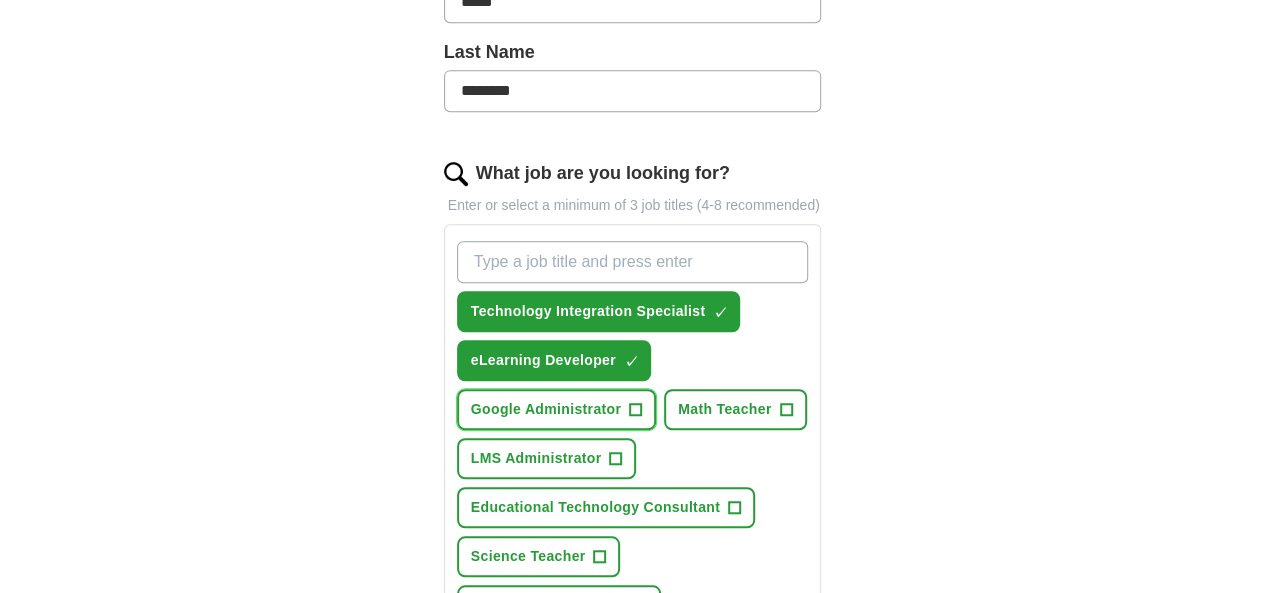 click on "Google Administrator" at bounding box center [546, 409] 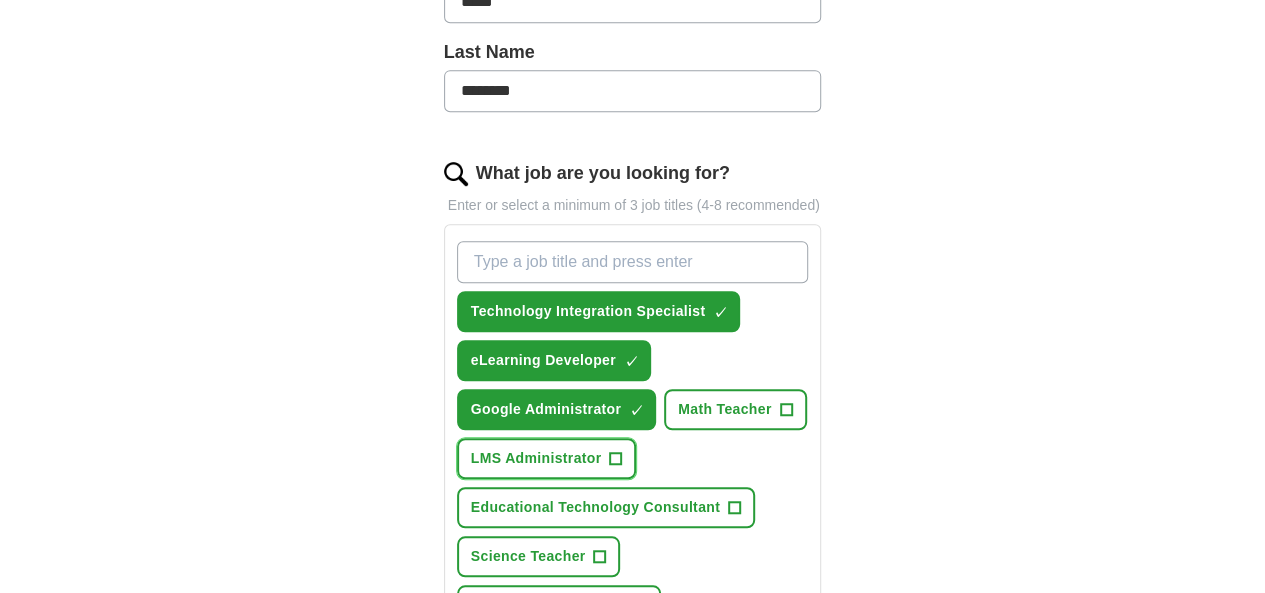 click on "LMS Administrator" at bounding box center [536, 458] 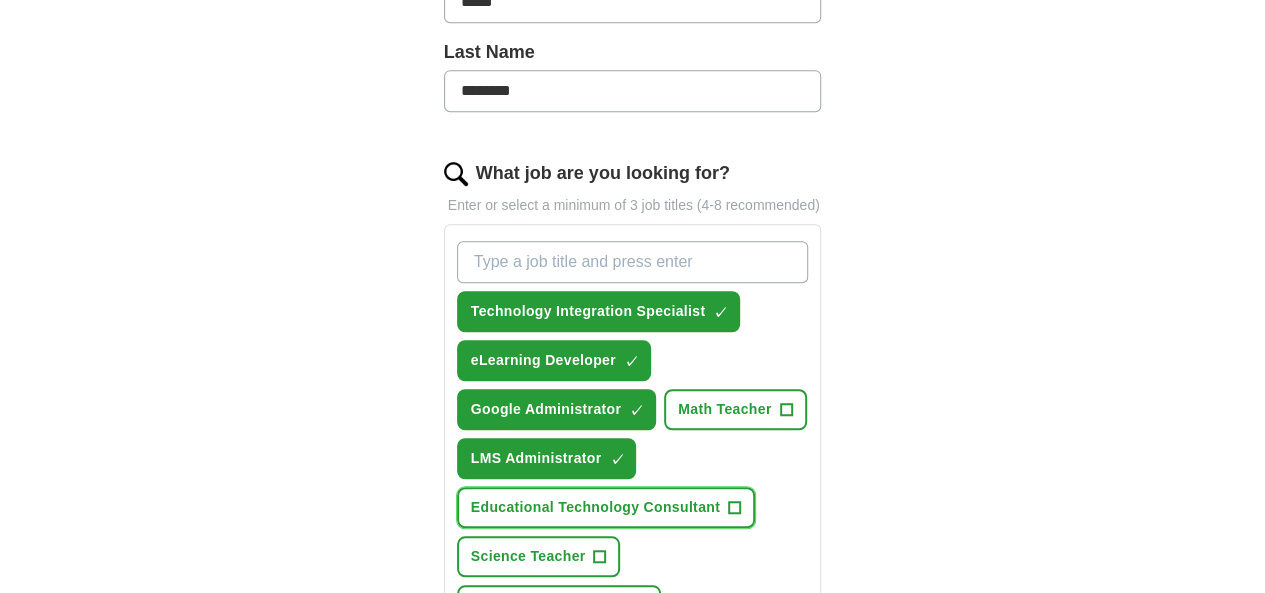 click on "Educational Technology Consultant" at bounding box center [595, 507] 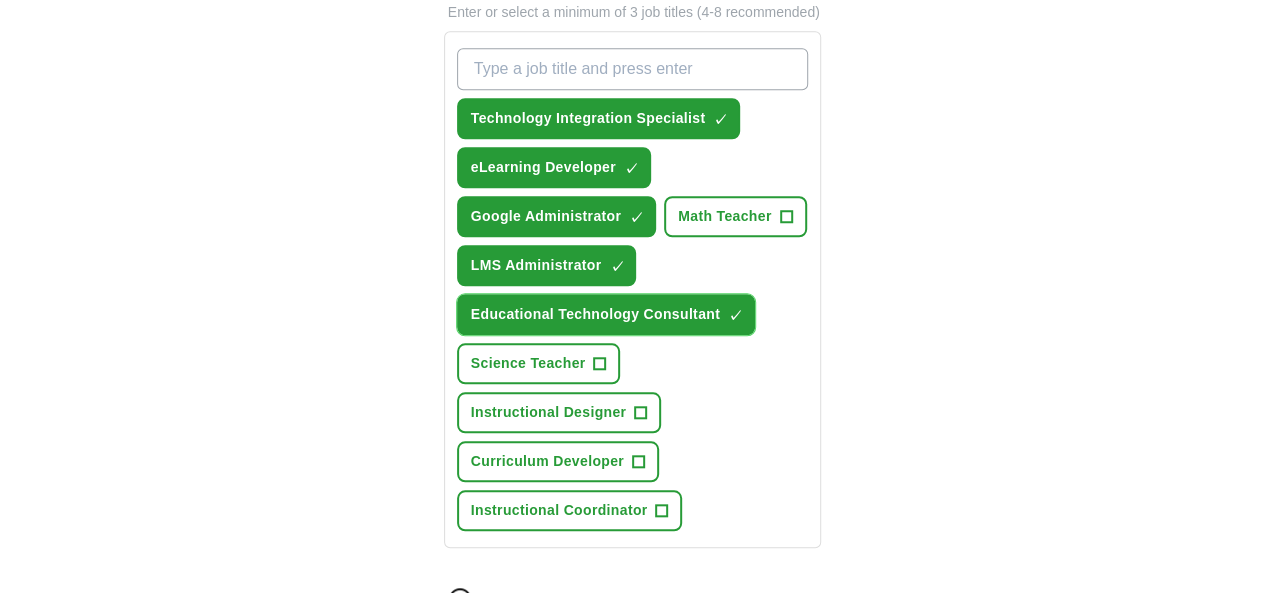 scroll, scrollTop: 733, scrollLeft: 0, axis: vertical 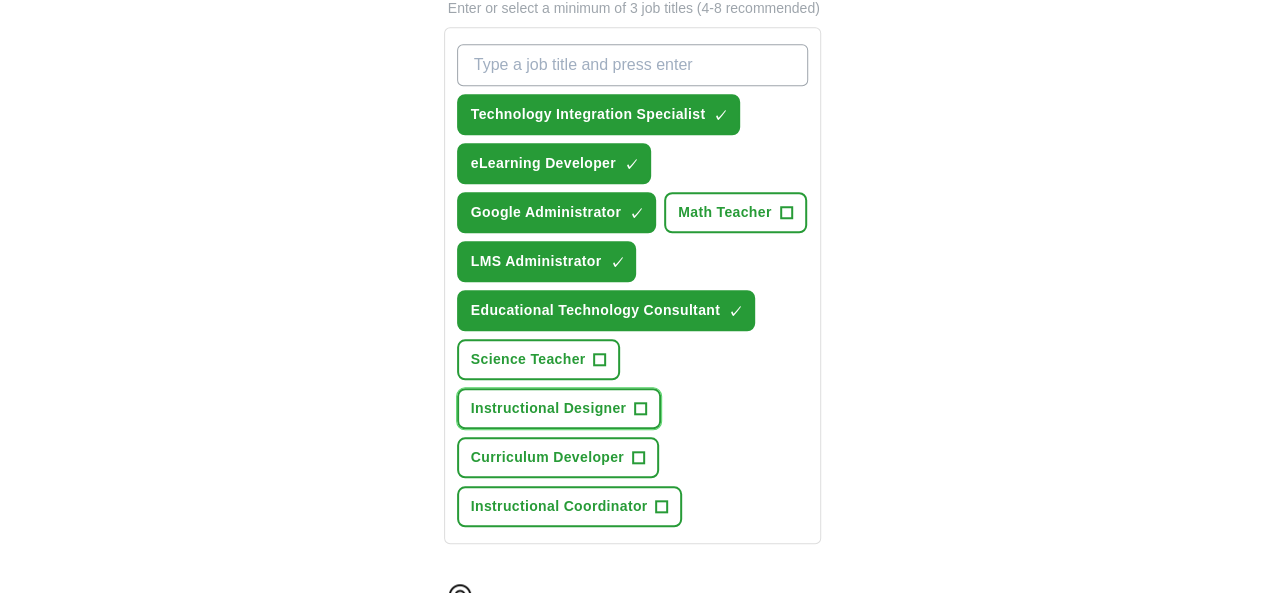 click on "Instructional Designer" at bounding box center [549, 408] 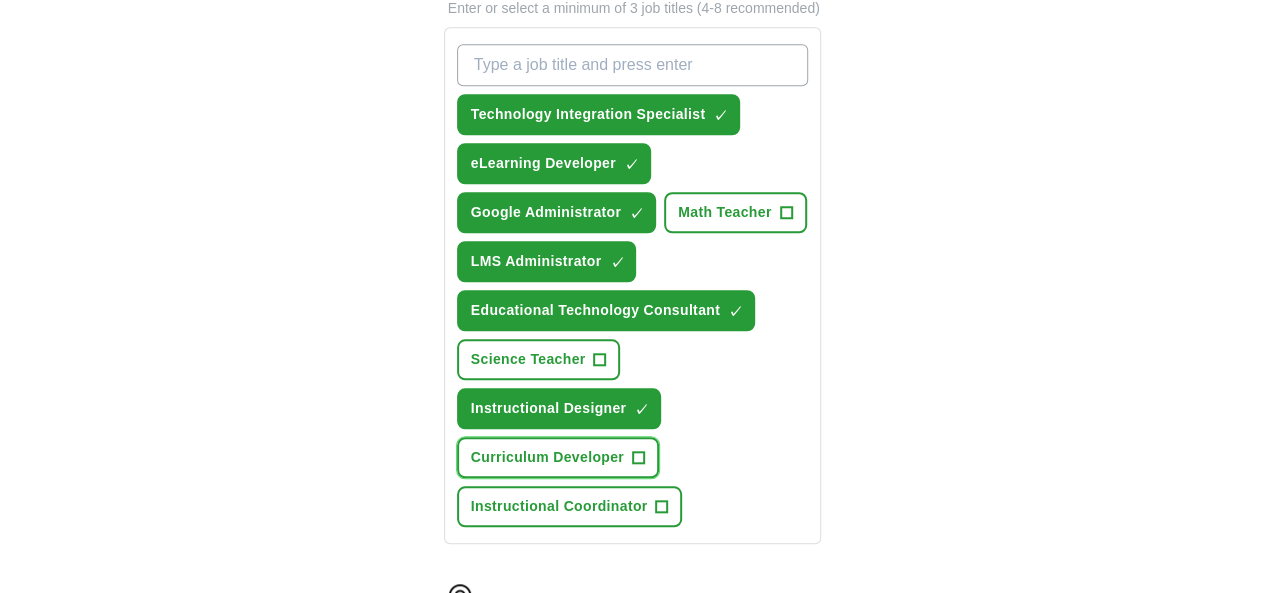 click on "Curriculum Developer +" at bounding box center [558, 457] 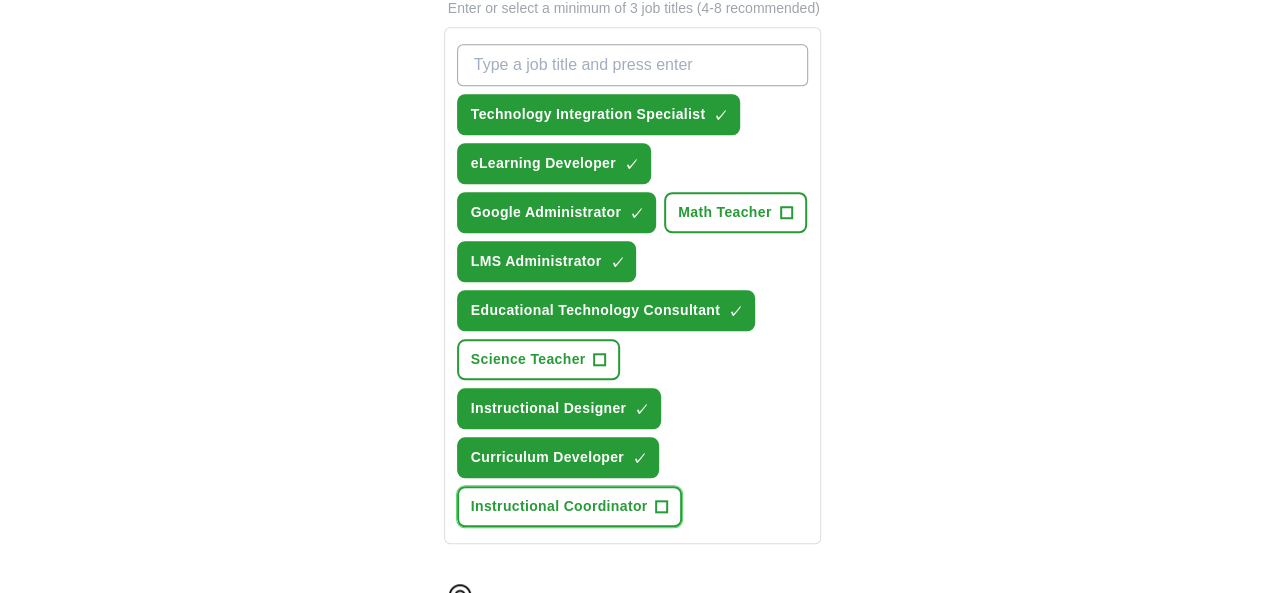 click on "Instructional Coordinator" at bounding box center [559, 506] 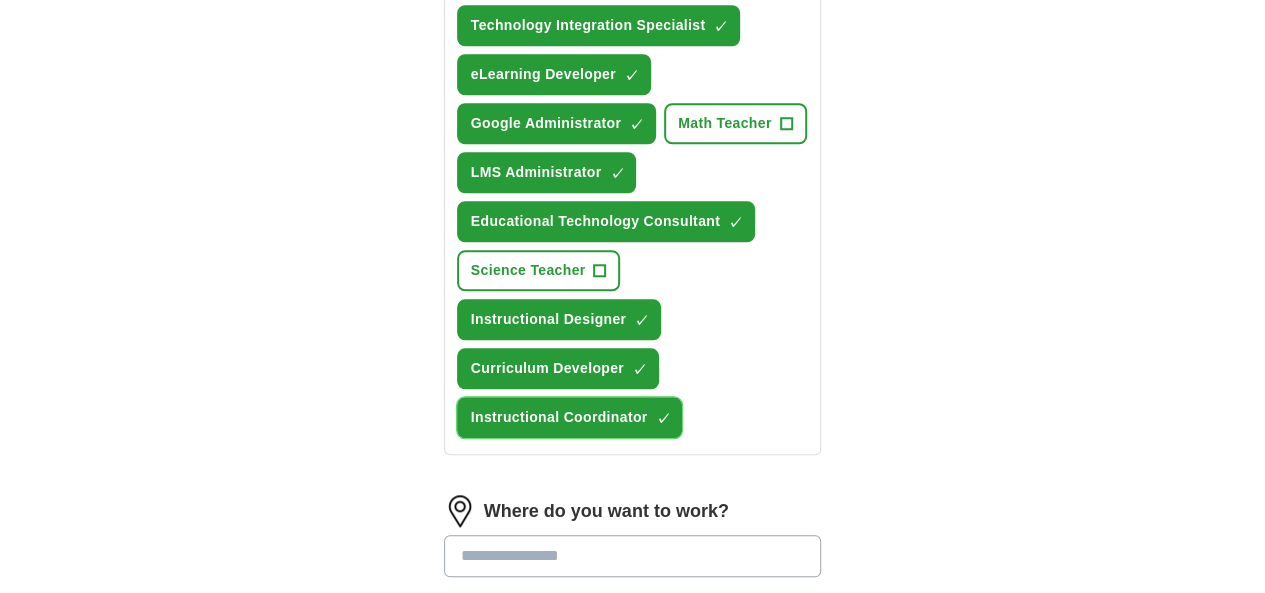 scroll, scrollTop: 840, scrollLeft: 0, axis: vertical 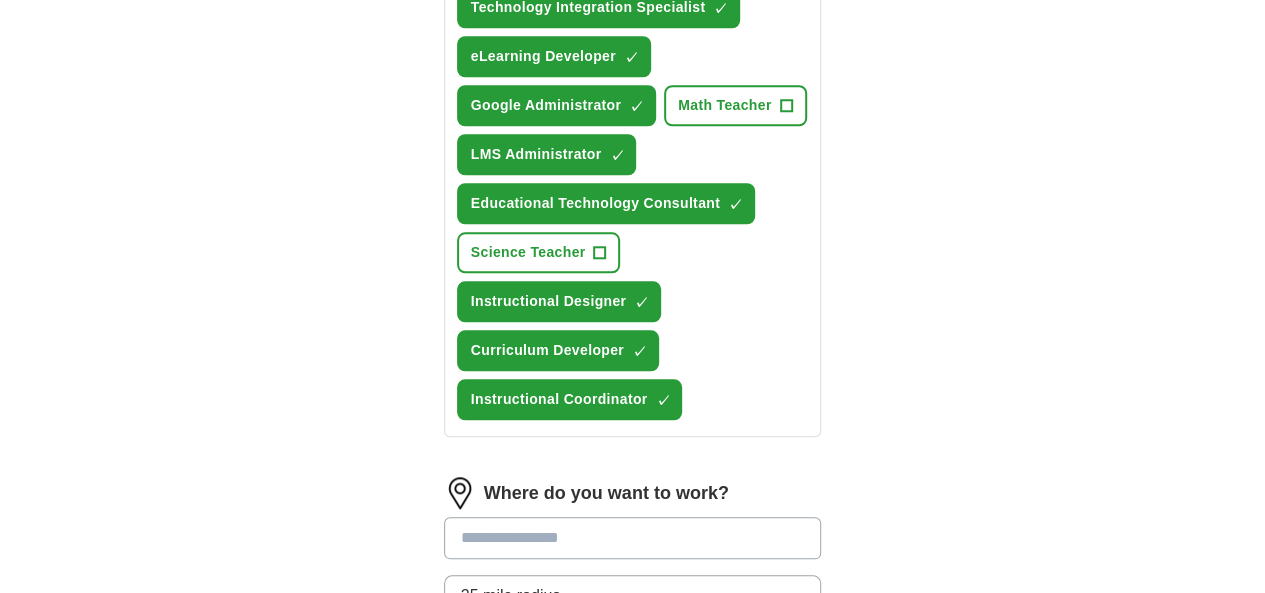click at bounding box center (633, 538) 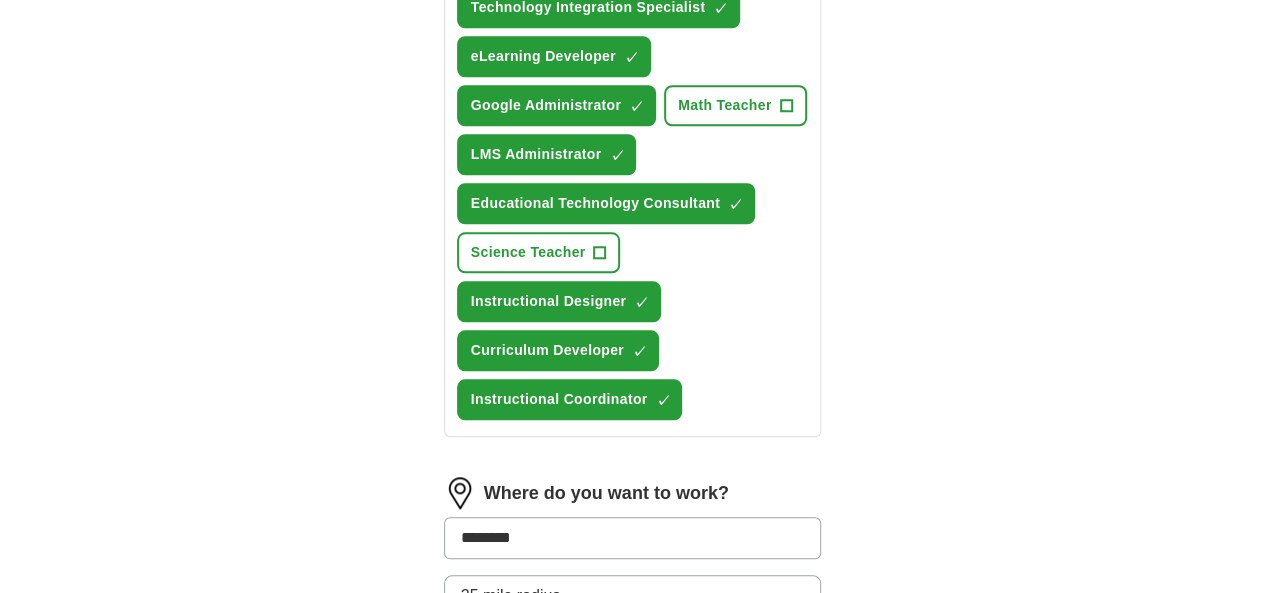 type on "*********" 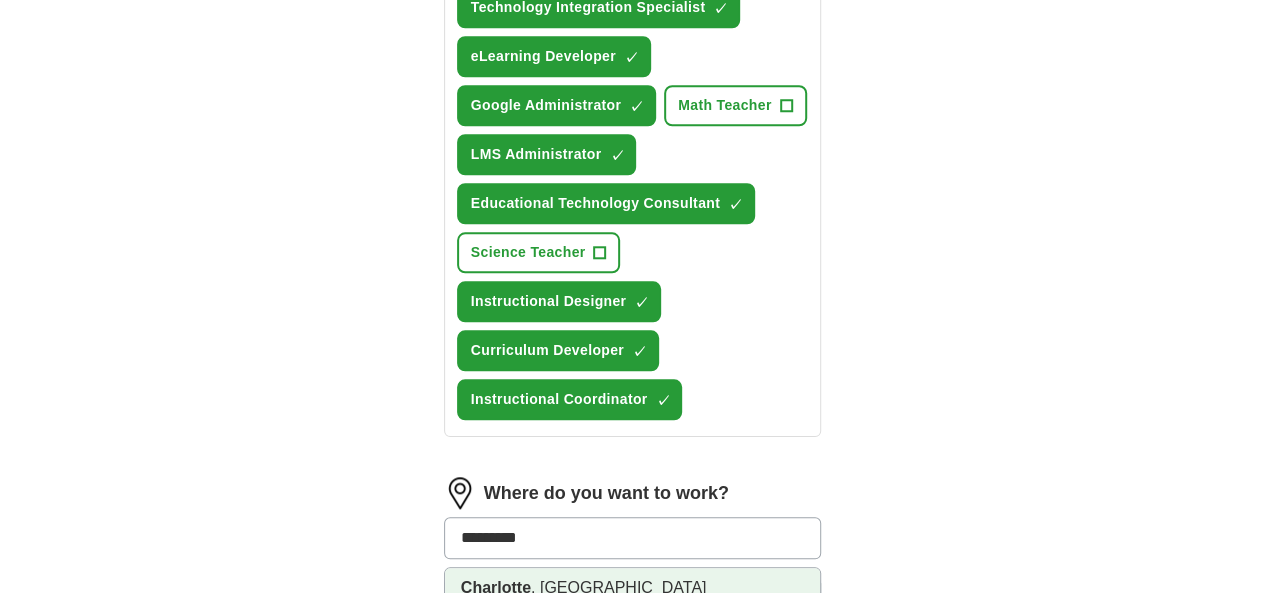click on "Charlotte , NC" at bounding box center (633, 588) 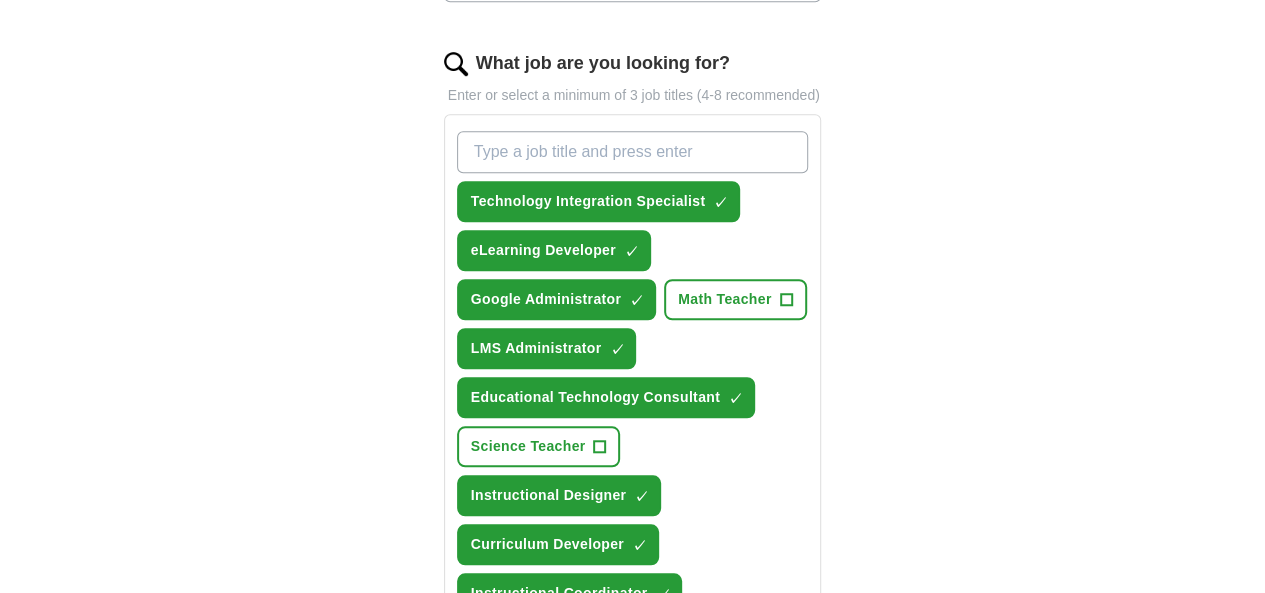 scroll, scrollTop: 612, scrollLeft: 0, axis: vertical 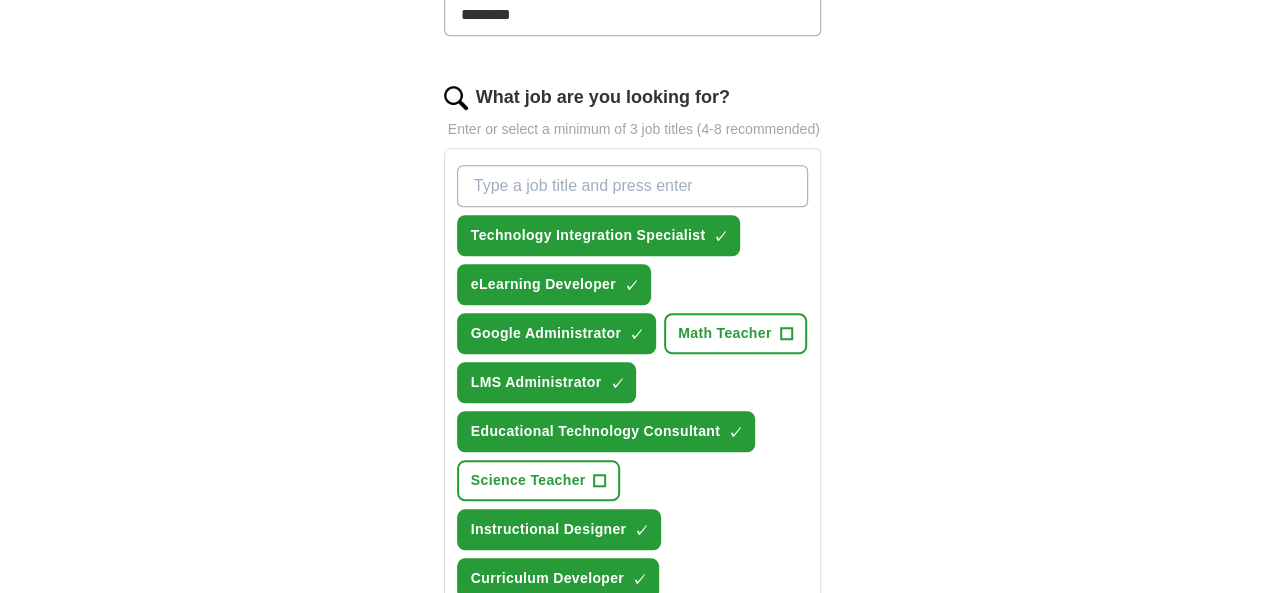 click on "What job are you looking for?" at bounding box center [633, 186] 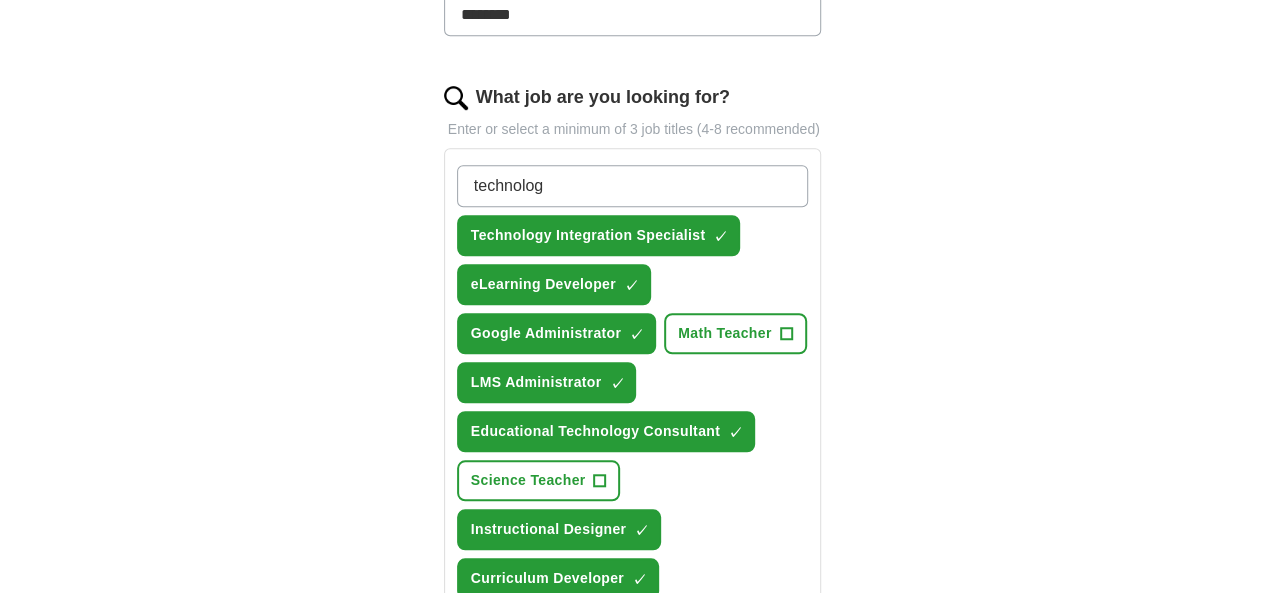 type on "technology" 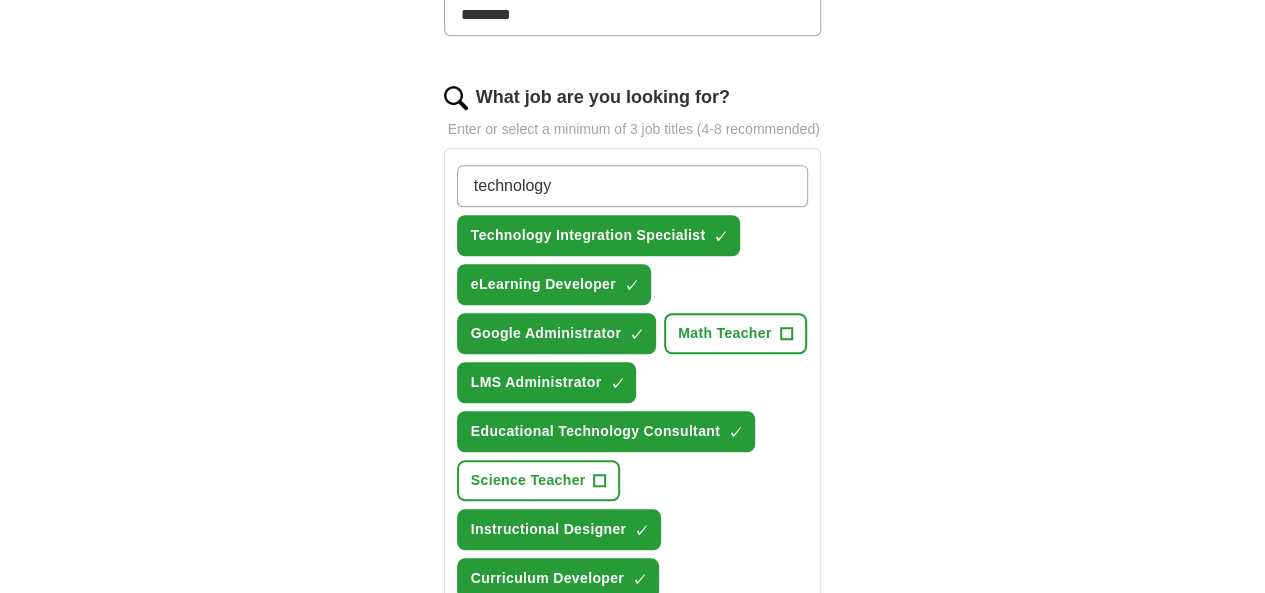 type 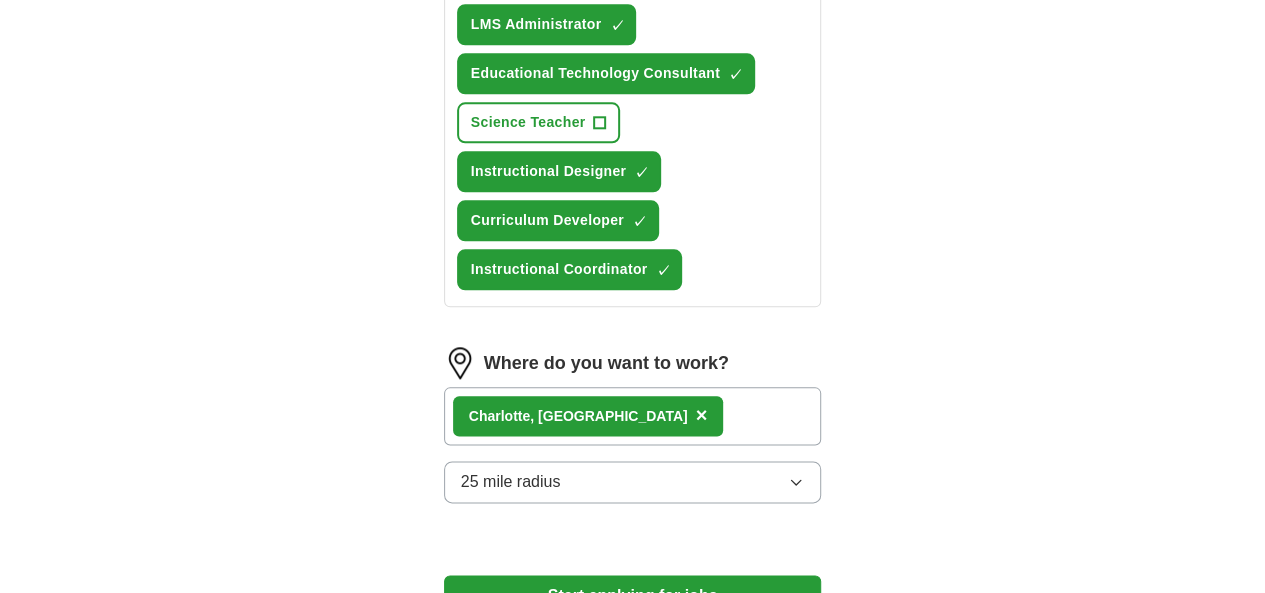 scroll, scrollTop: 1020, scrollLeft: 0, axis: vertical 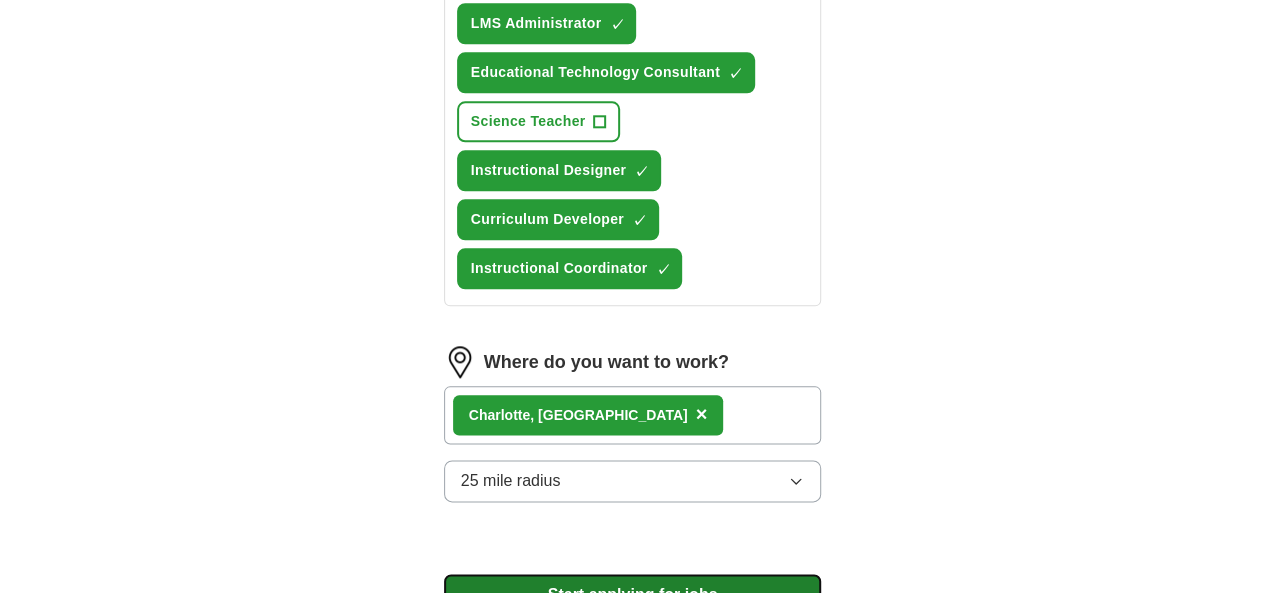 click on "Start applying for jobs" at bounding box center (633, 595) 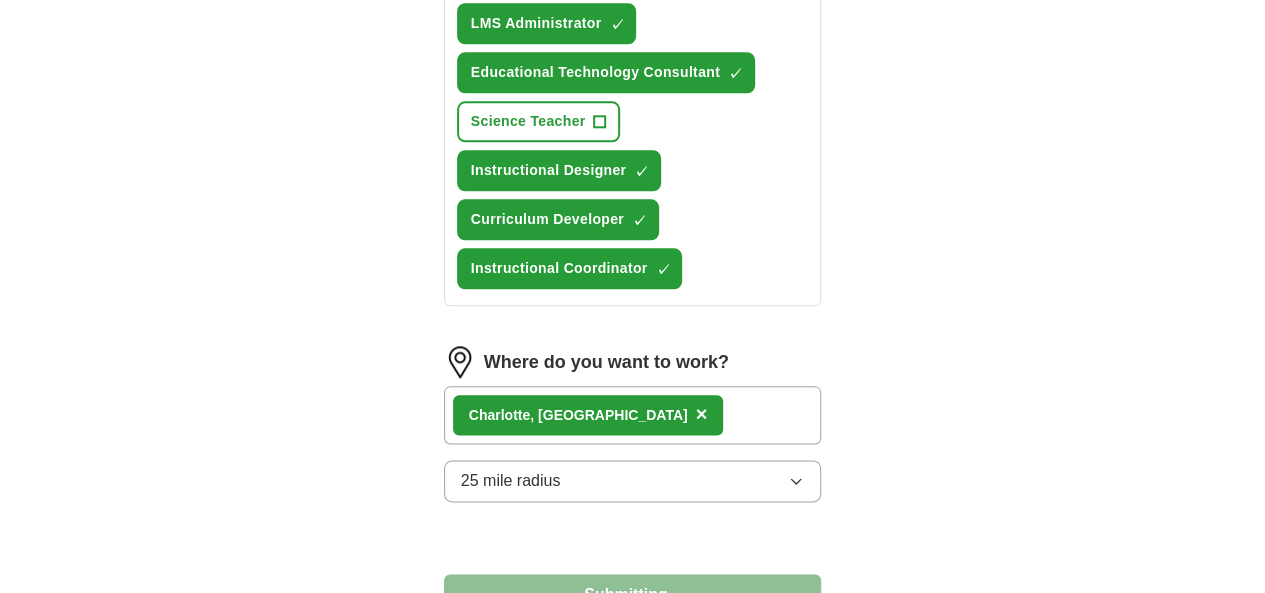 select on "**" 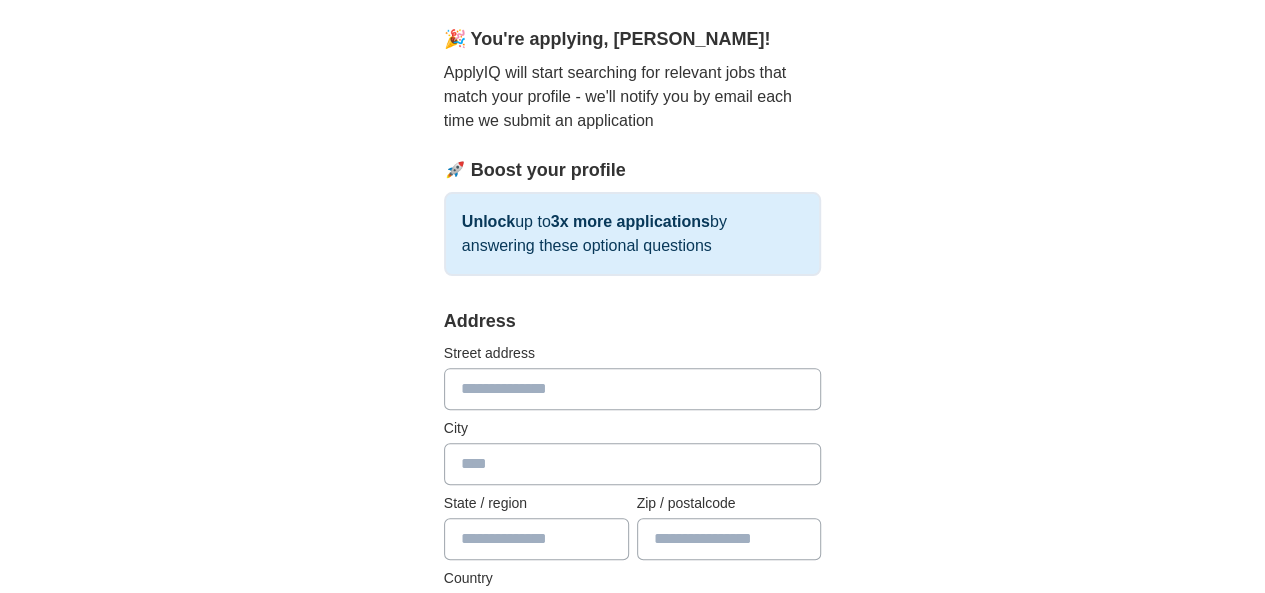 scroll, scrollTop: 171, scrollLeft: 0, axis: vertical 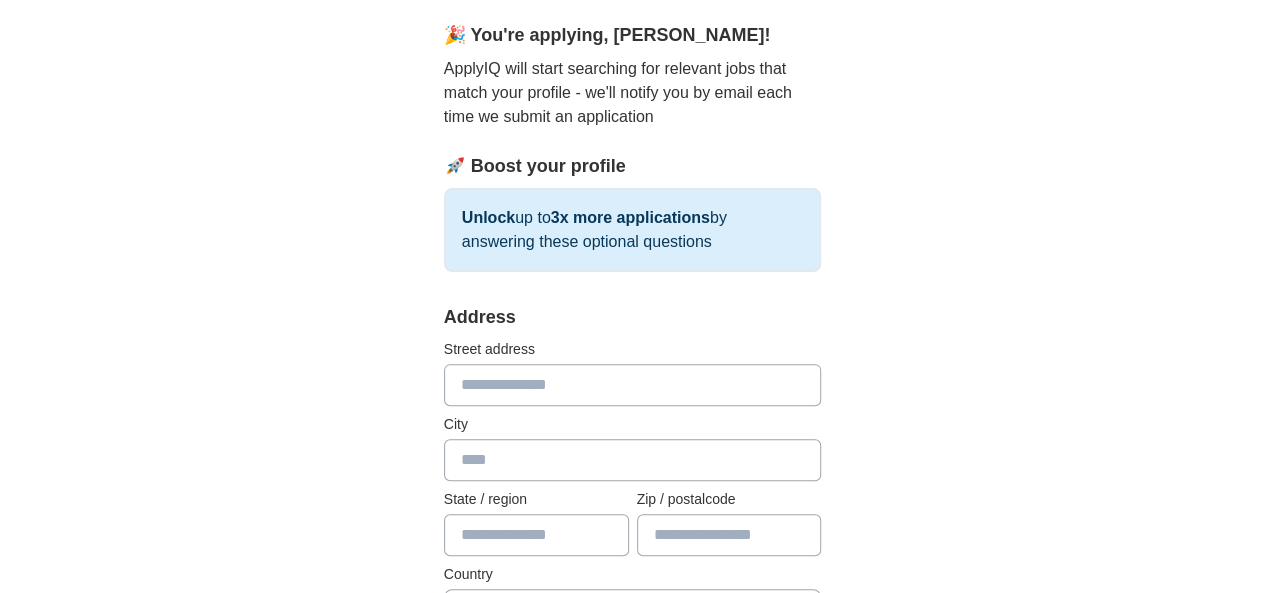 click at bounding box center [633, 385] 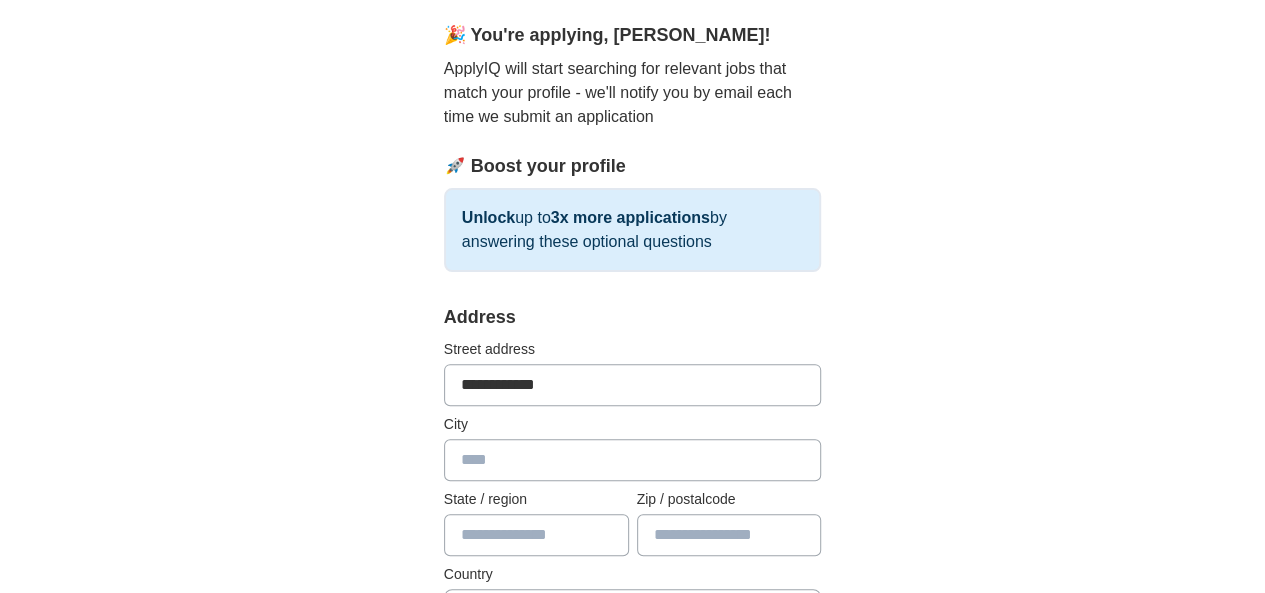 type on "*********" 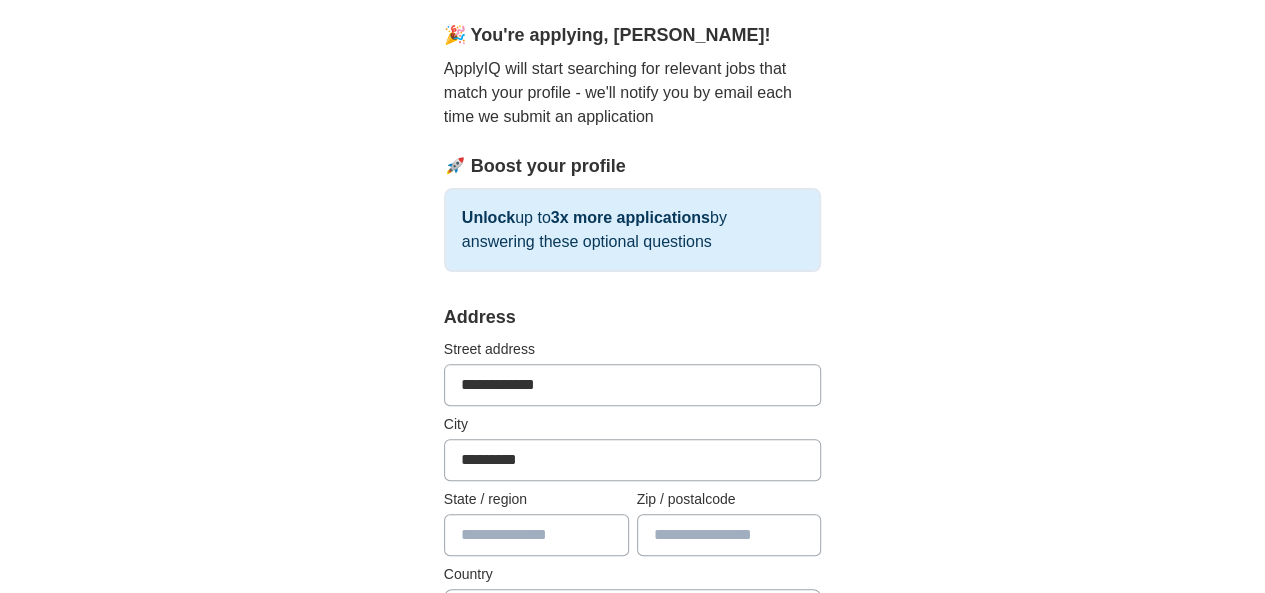 type on "**" 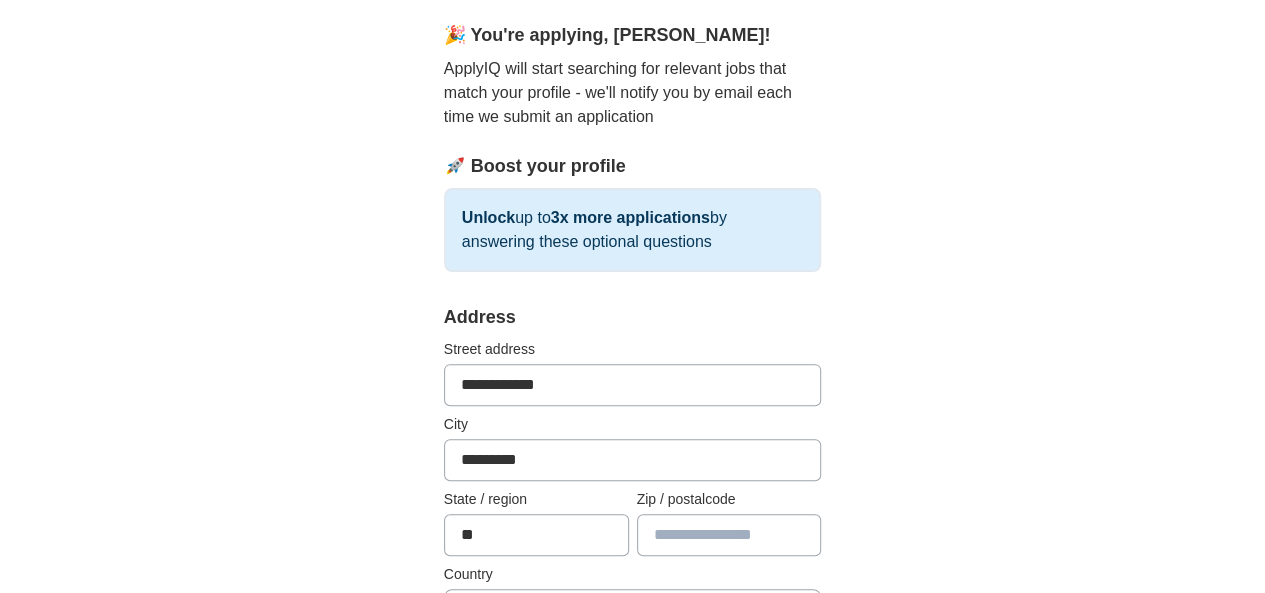 type on "*****" 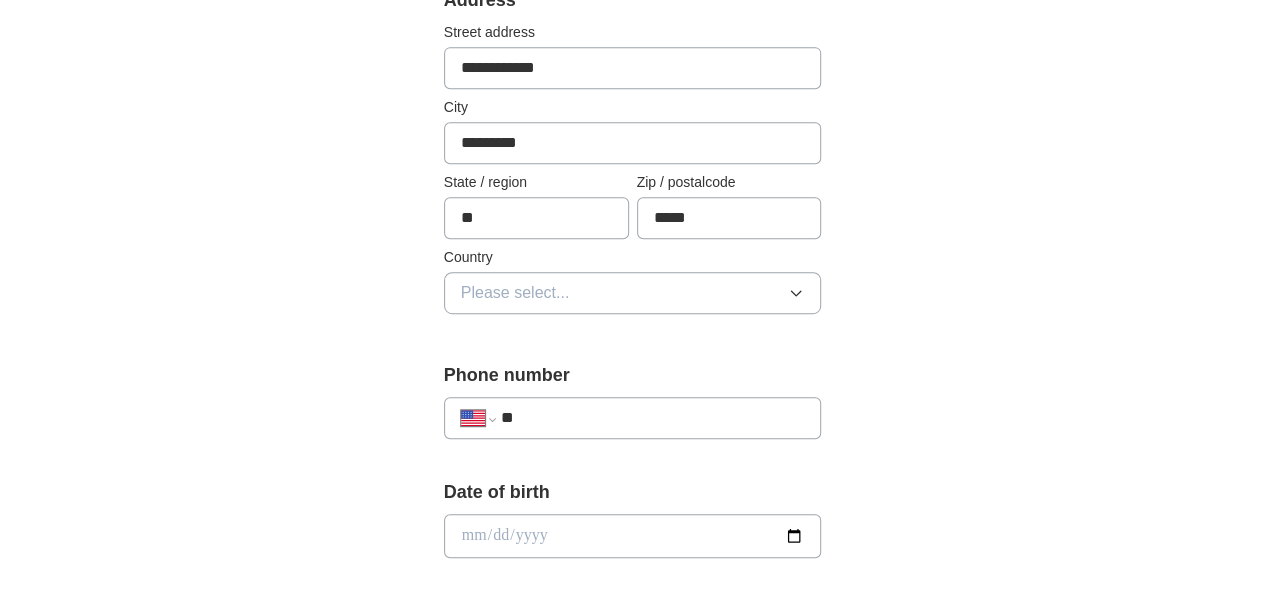 scroll, scrollTop: 494, scrollLeft: 0, axis: vertical 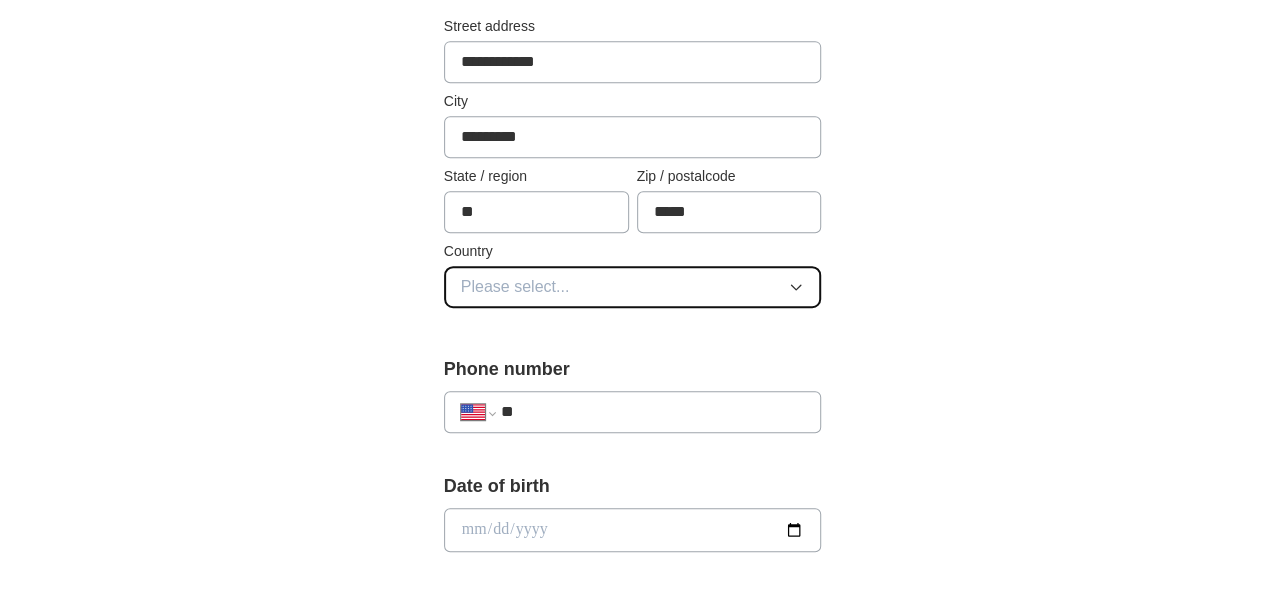 click on "Please select..." at bounding box center [633, 287] 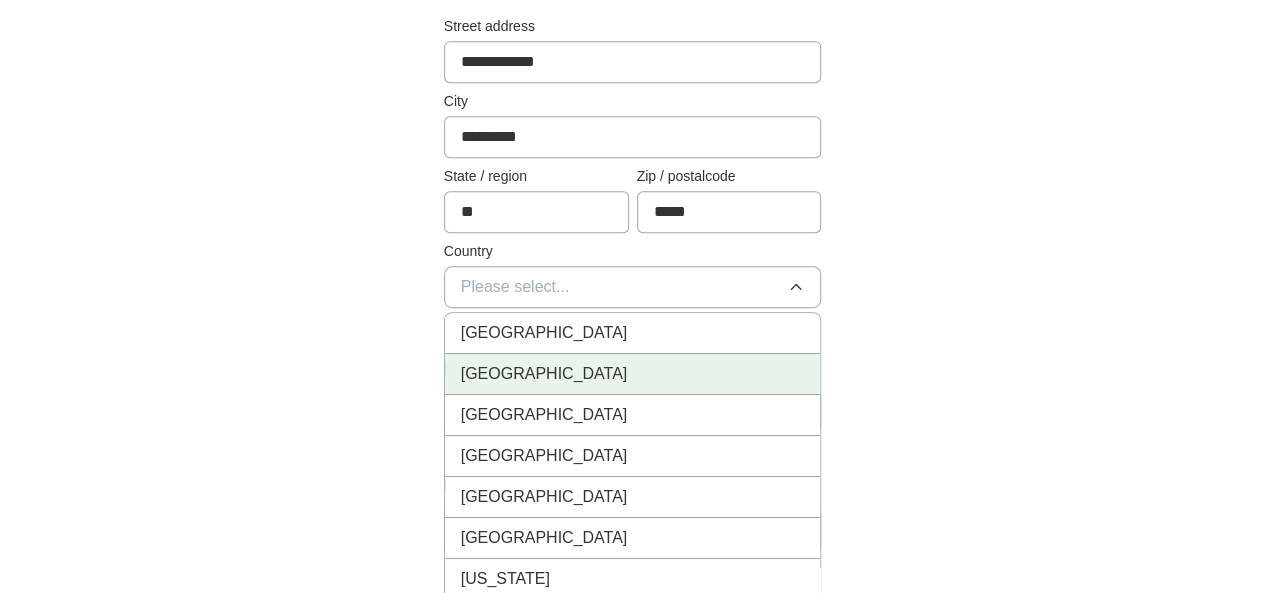click on "United States" at bounding box center (544, 374) 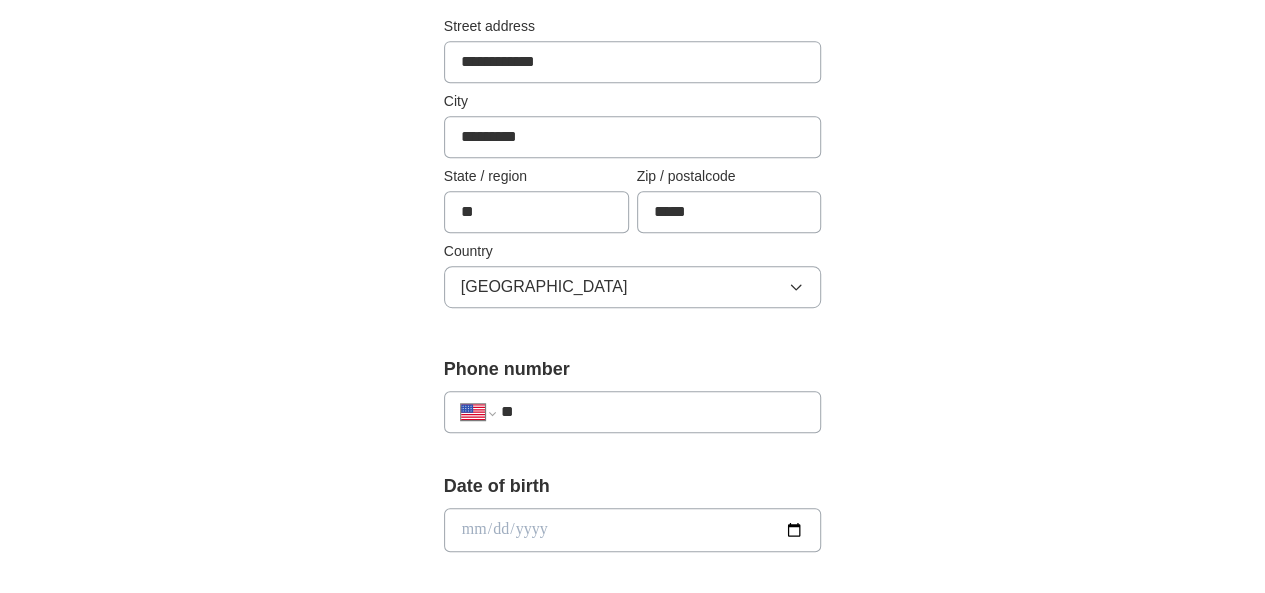 click on "**" at bounding box center (653, 412) 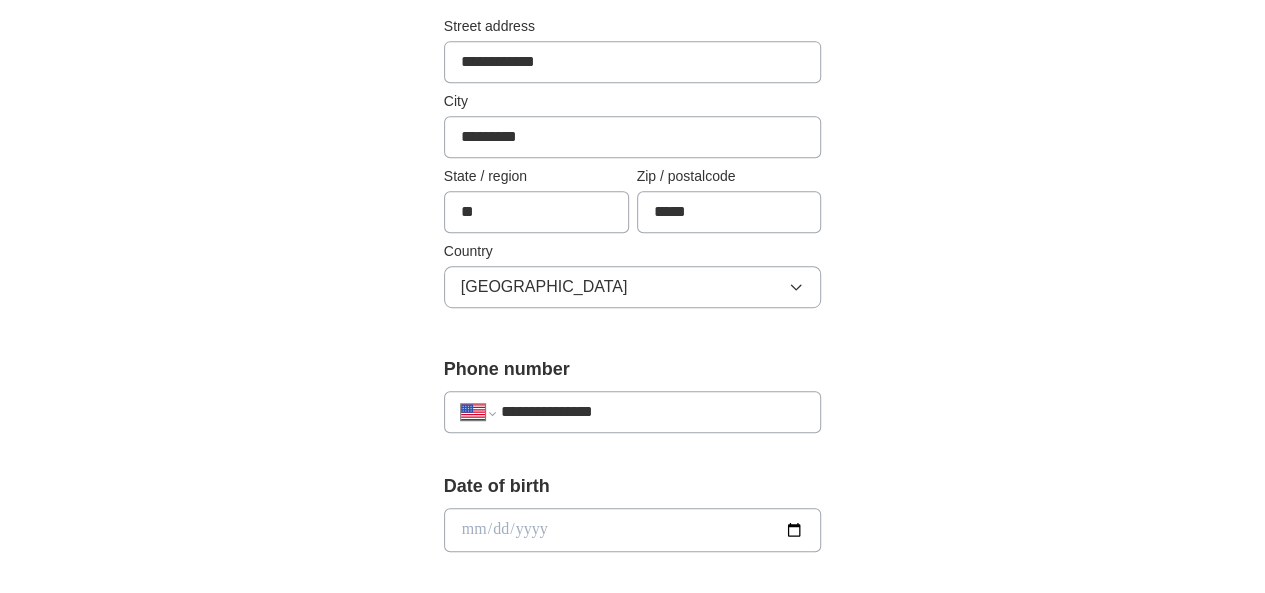 type on "**********" 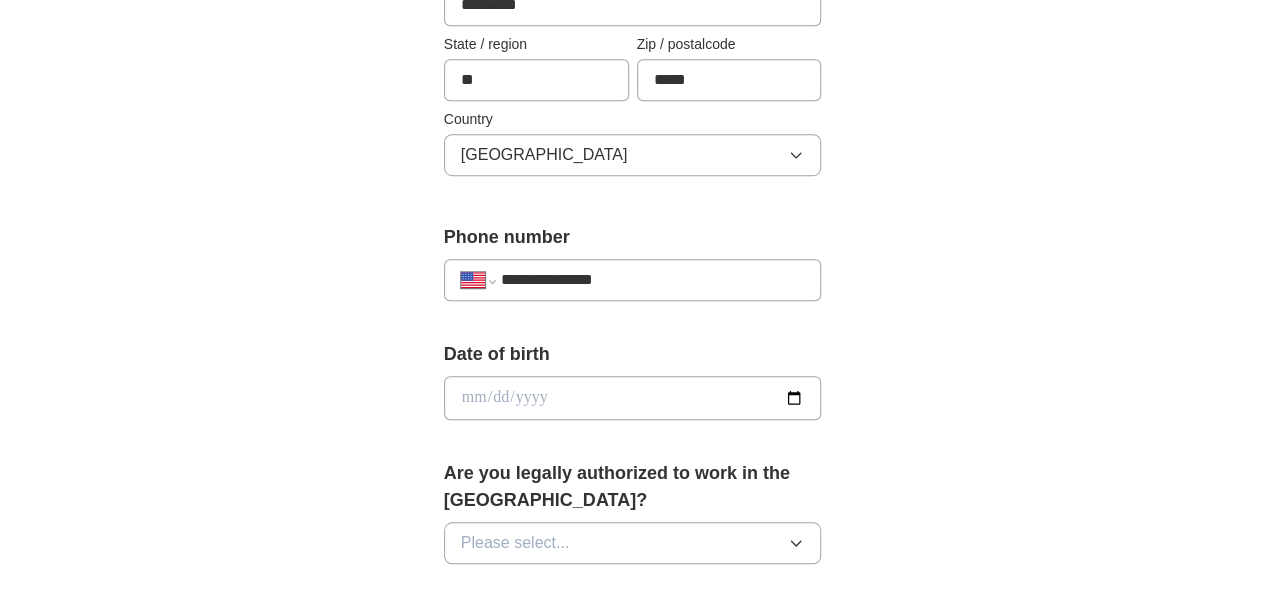scroll, scrollTop: 627, scrollLeft: 0, axis: vertical 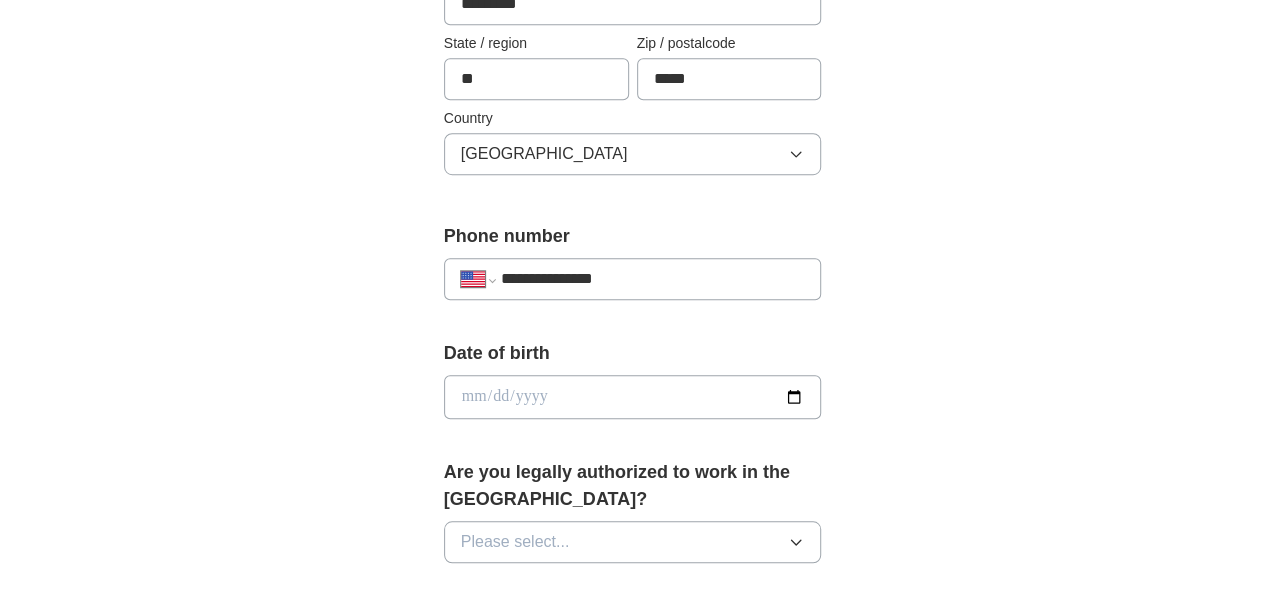 click at bounding box center (633, 397) 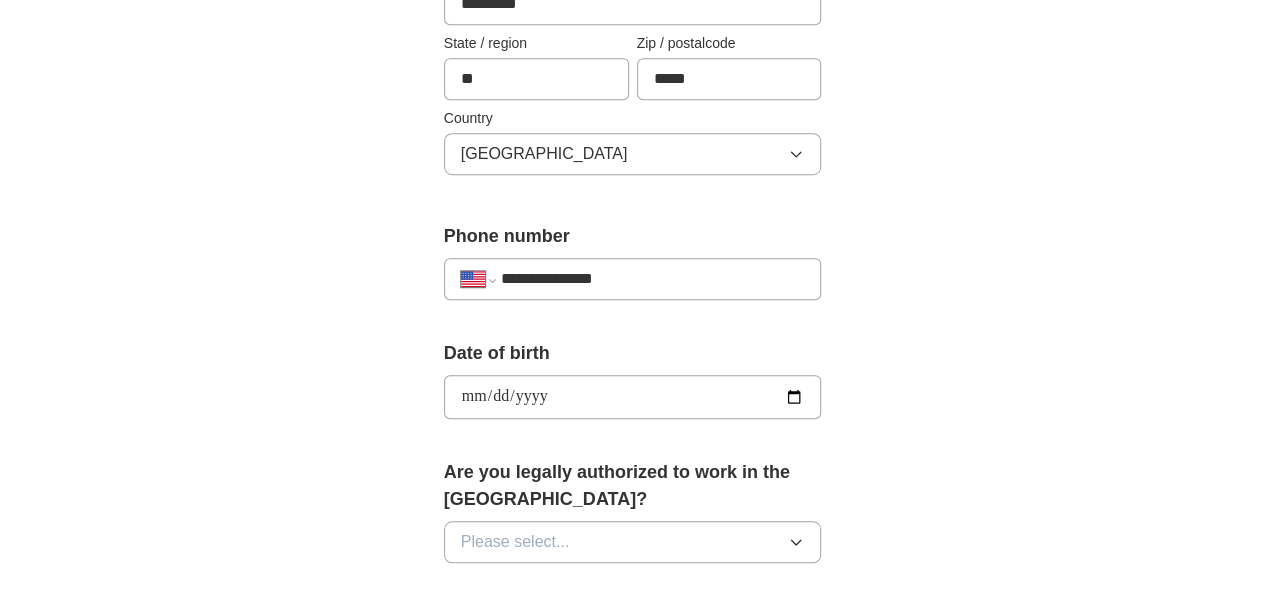 type on "**********" 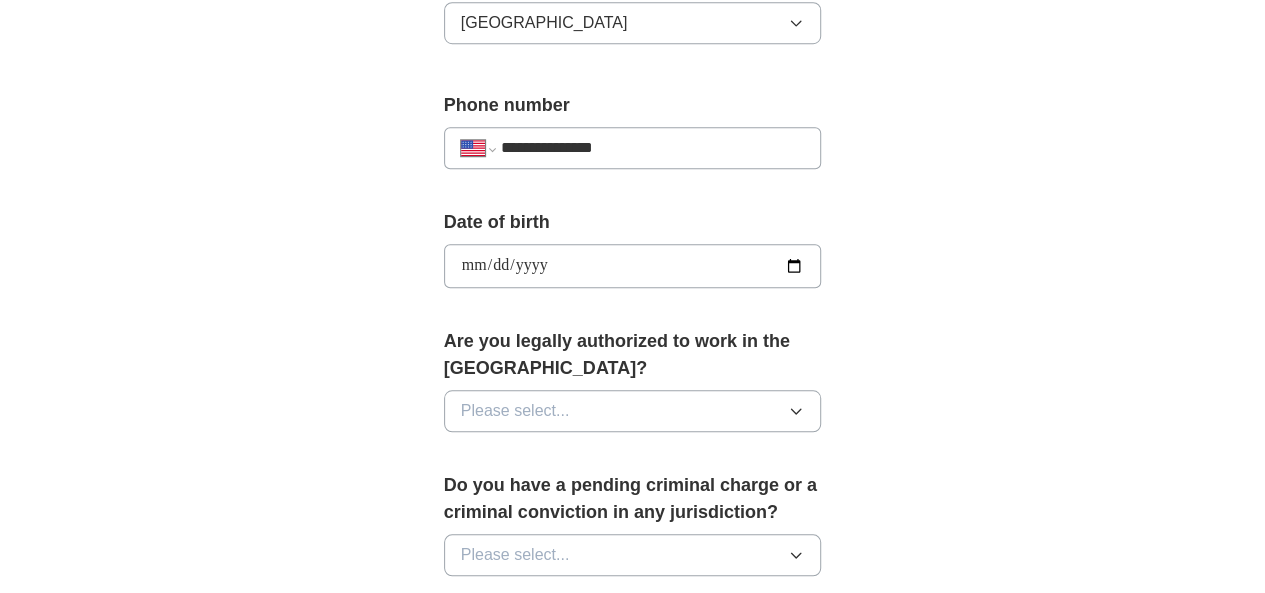 scroll, scrollTop: 759, scrollLeft: 0, axis: vertical 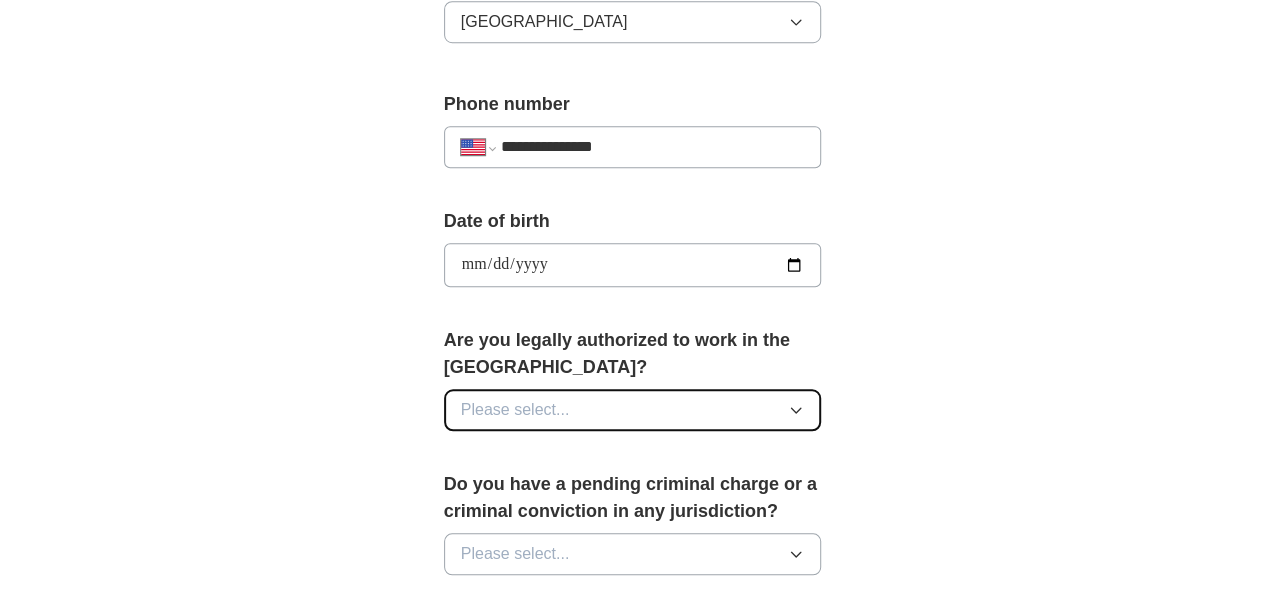 click on "Please select..." at bounding box center (633, 410) 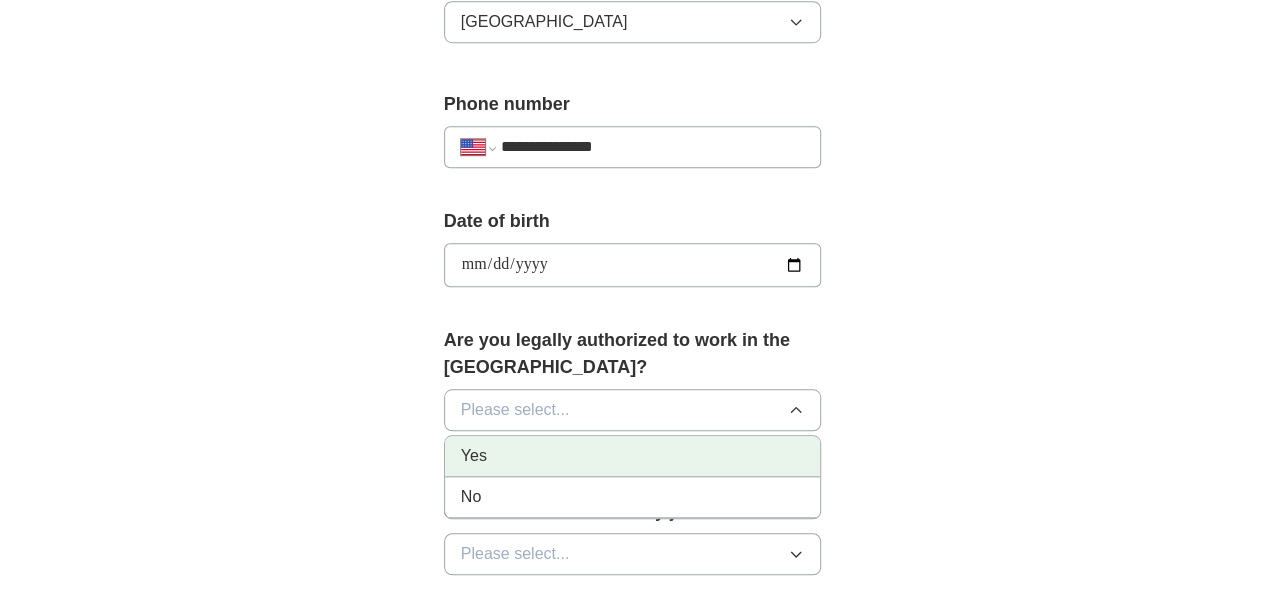 click on "Yes" at bounding box center (633, 456) 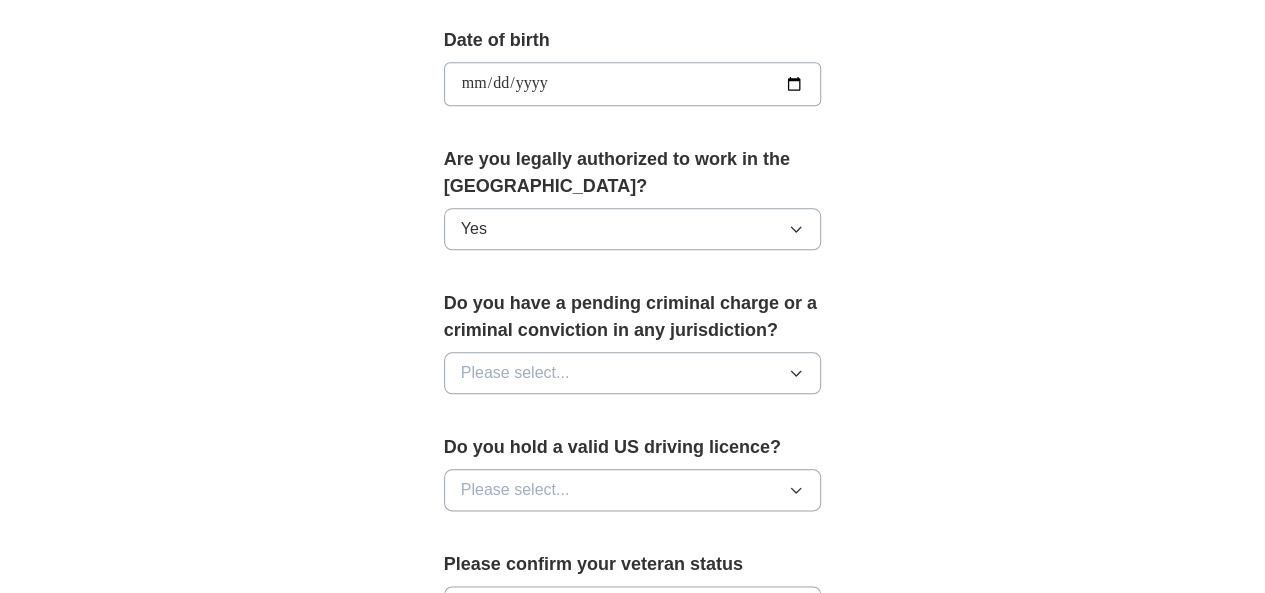 scroll, scrollTop: 941, scrollLeft: 0, axis: vertical 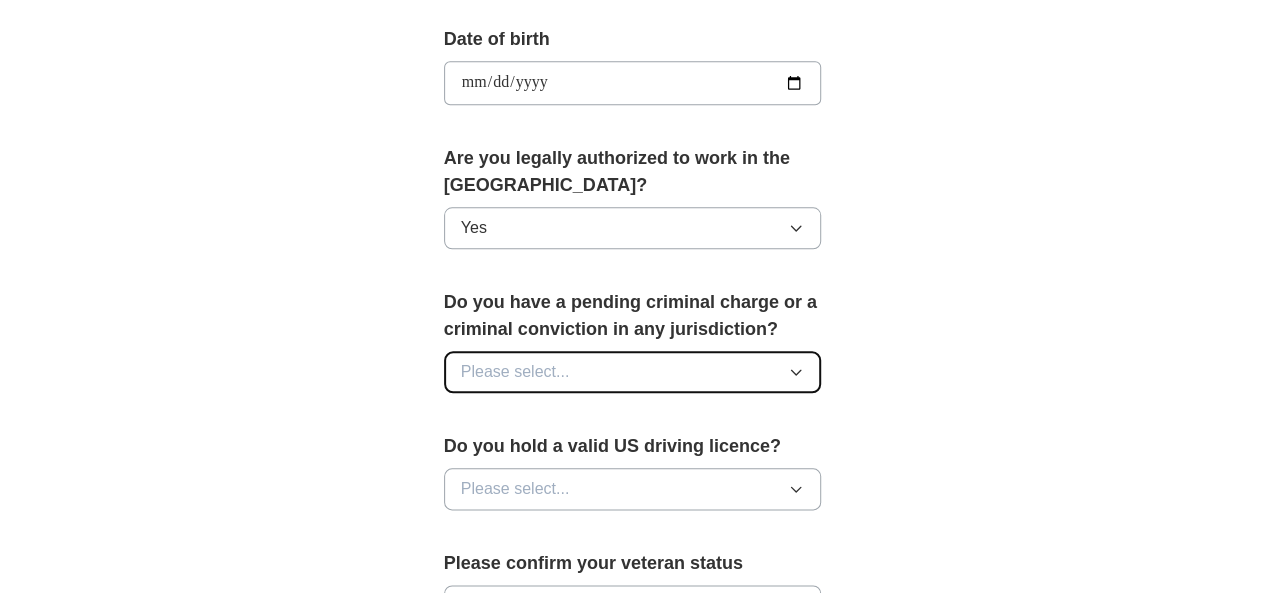 click on "Please select..." at bounding box center [633, 372] 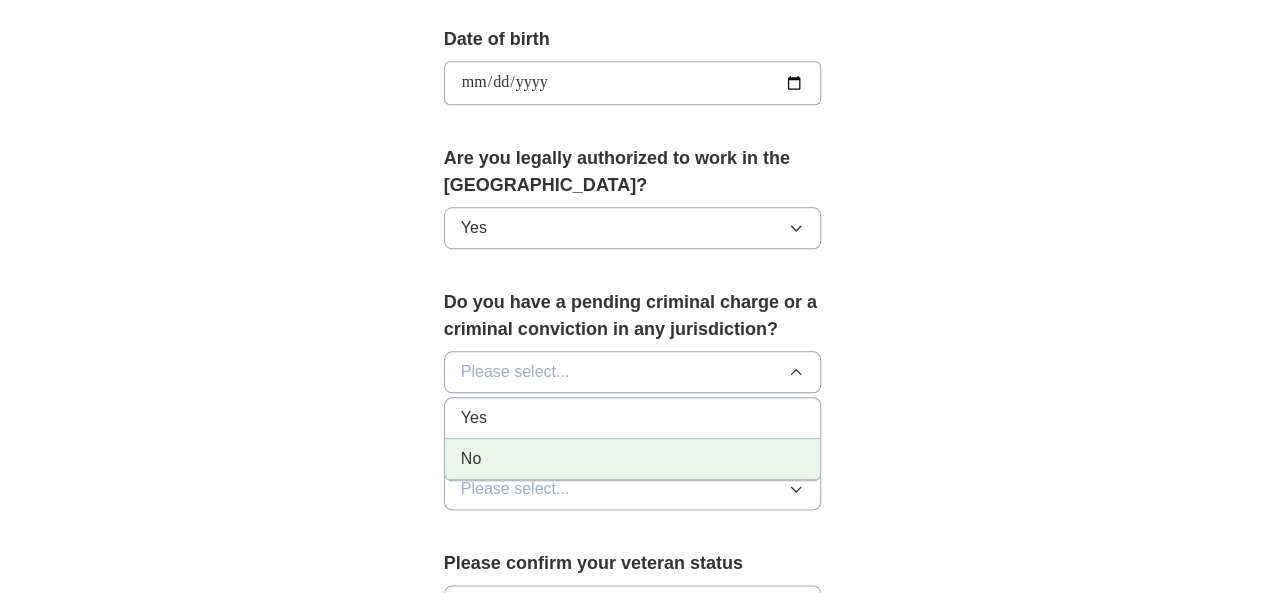 click on "No" at bounding box center [633, 459] 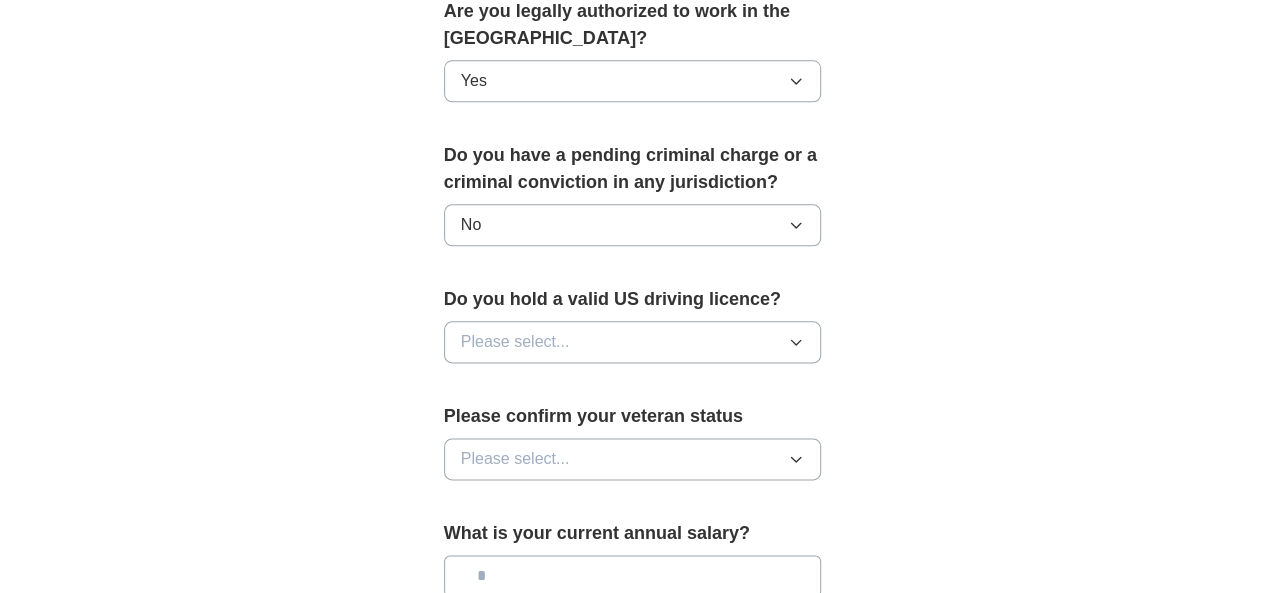 scroll, scrollTop: 1096, scrollLeft: 0, axis: vertical 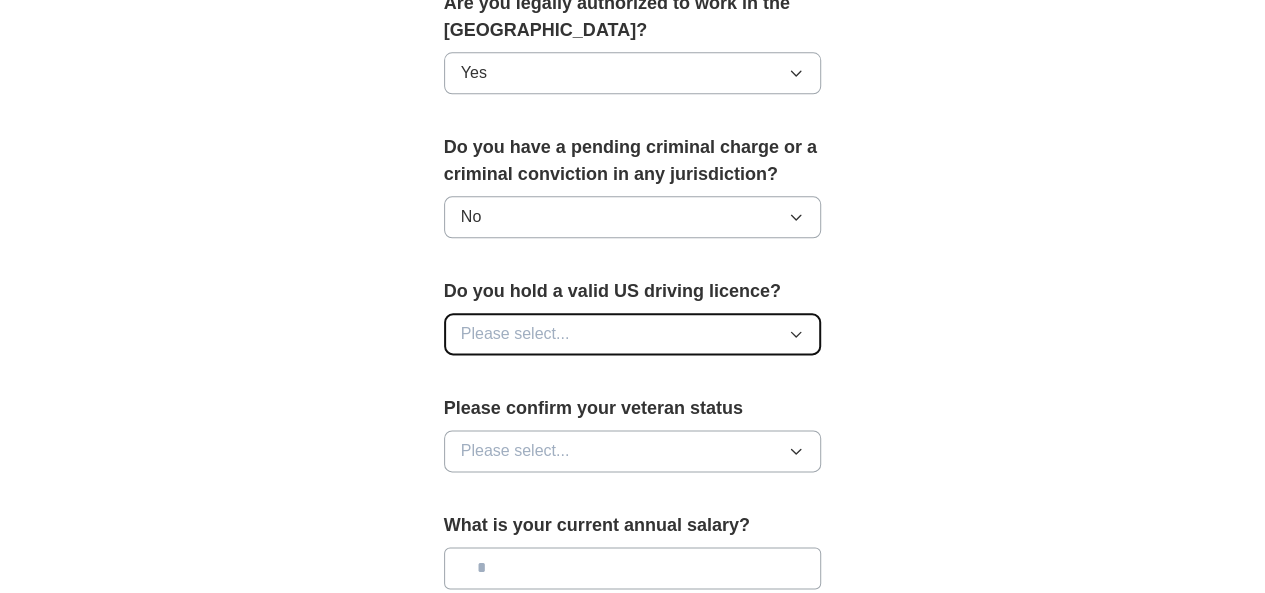 click on "Please select..." at bounding box center (633, 334) 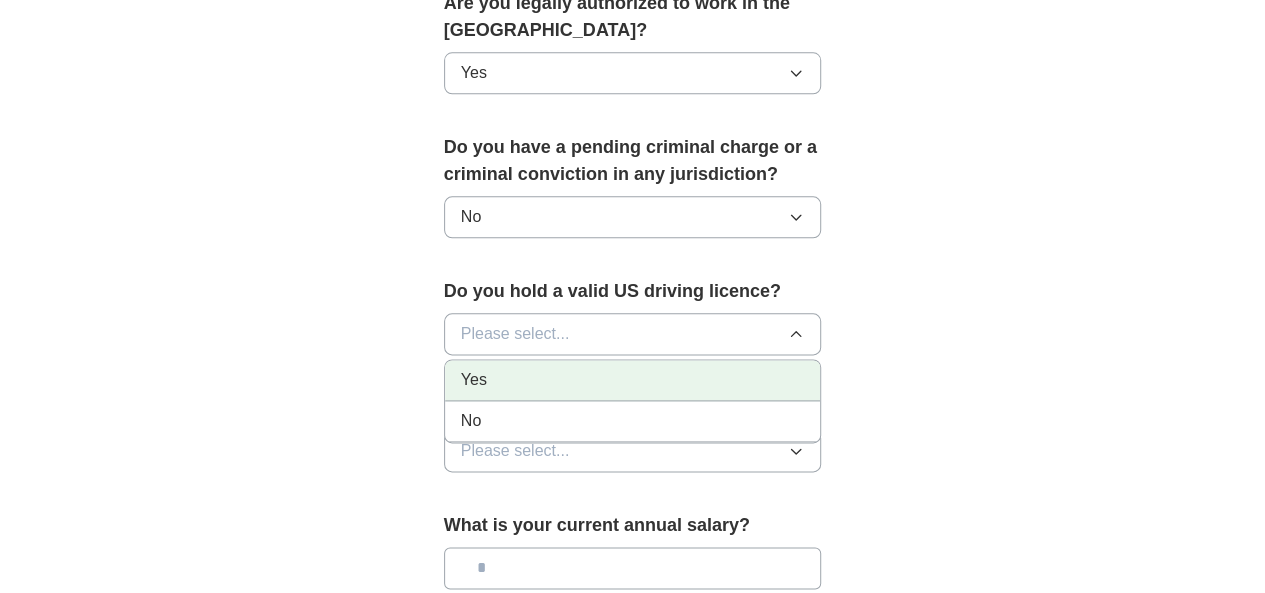 click on "Yes" at bounding box center [633, 380] 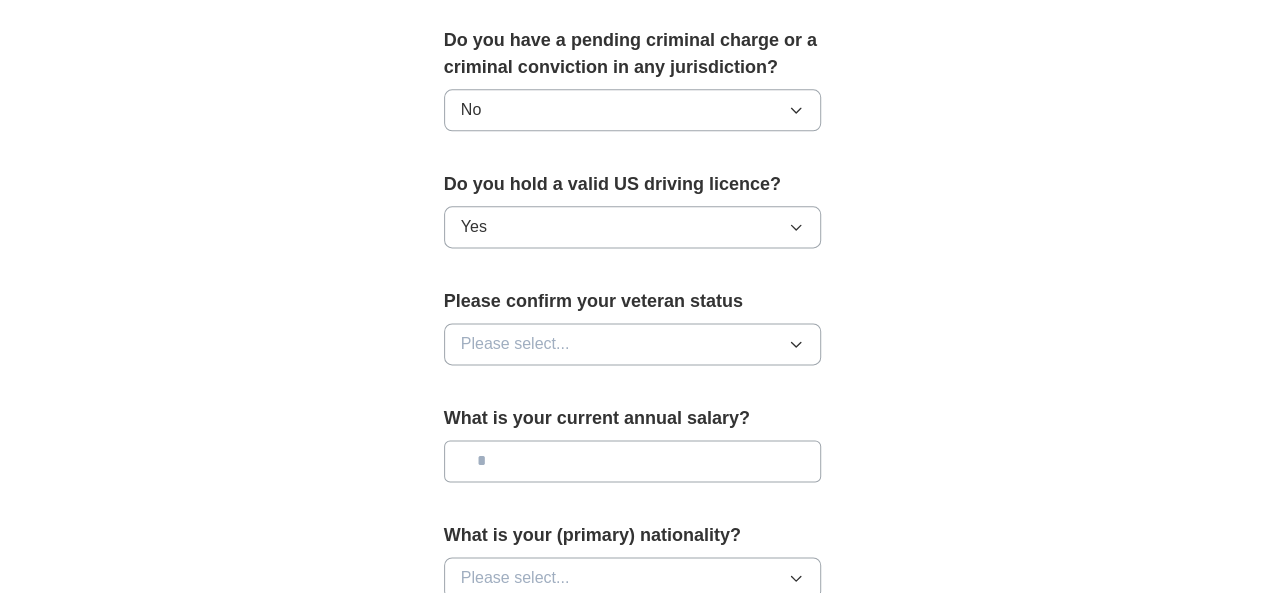 scroll, scrollTop: 1204, scrollLeft: 0, axis: vertical 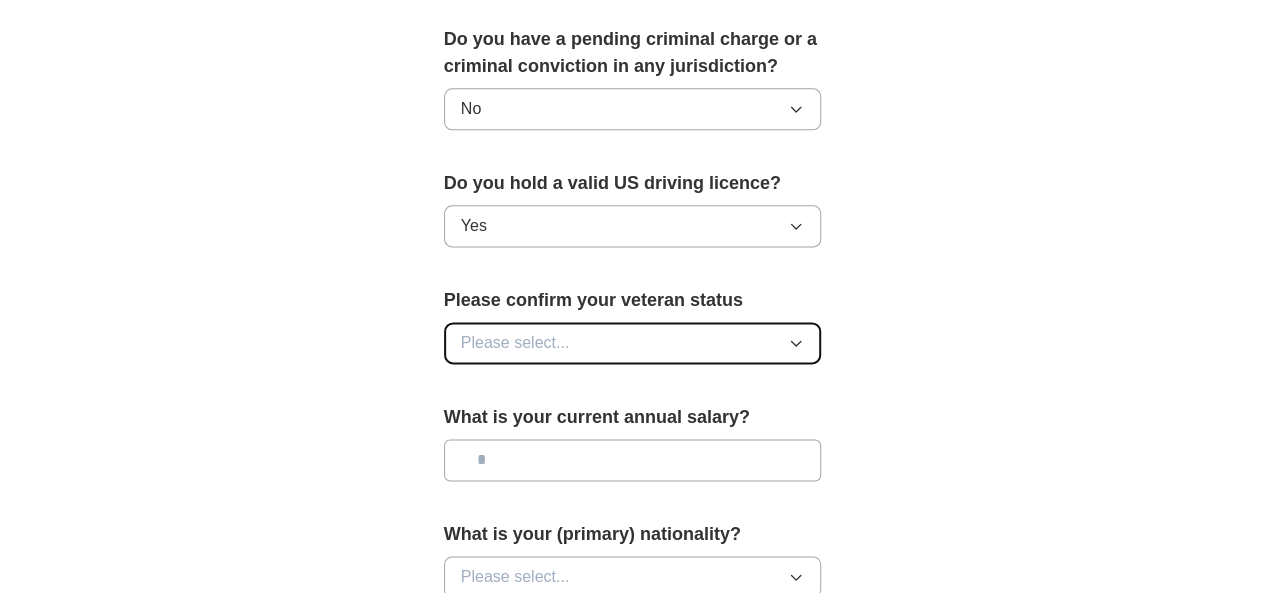 click on "Please select..." at bounding box center [515, 343] 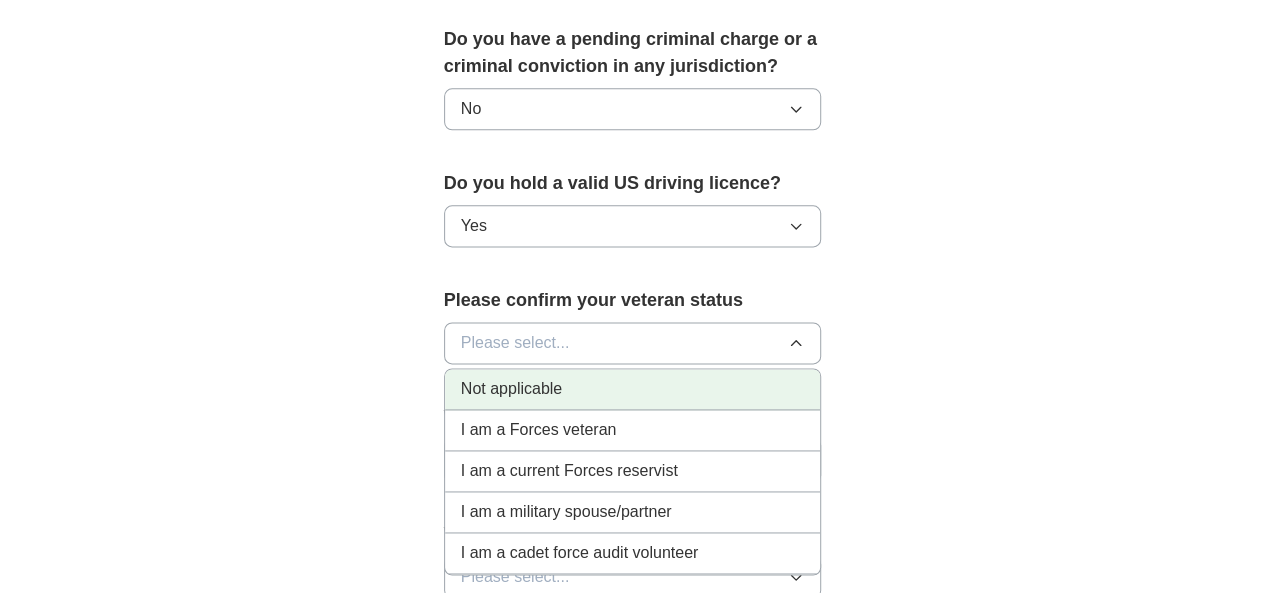 click on "Not applicable" at bounding box center [511, 389] 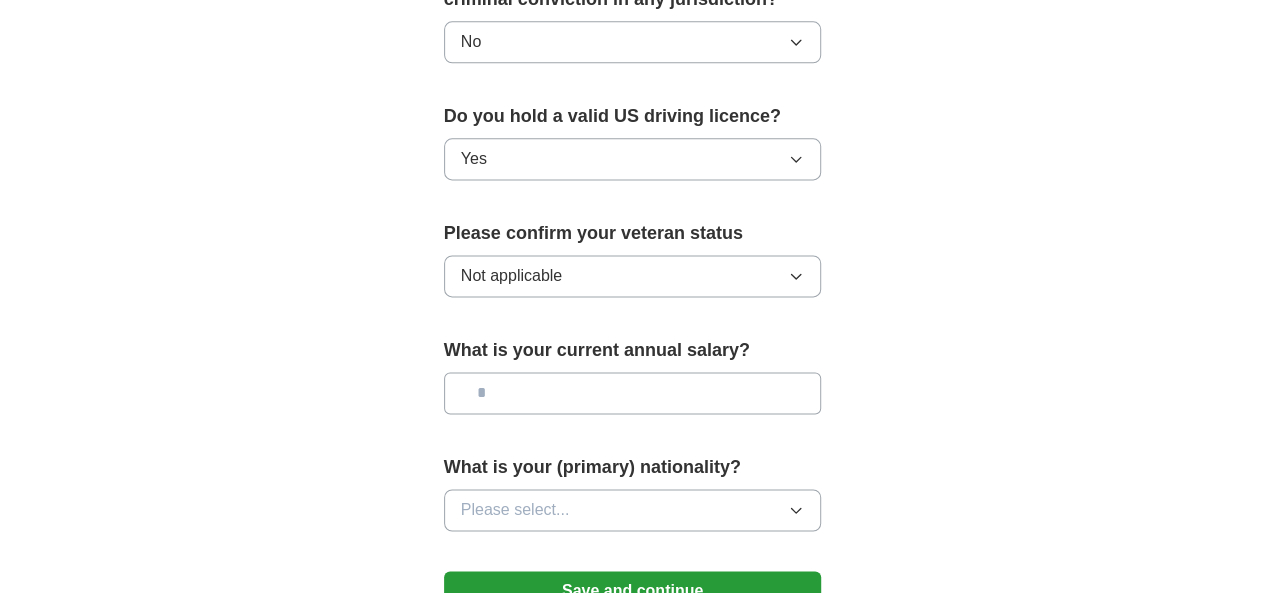 scroll, scrollTop: 1272, scrollLeft: 0, axis: vertical 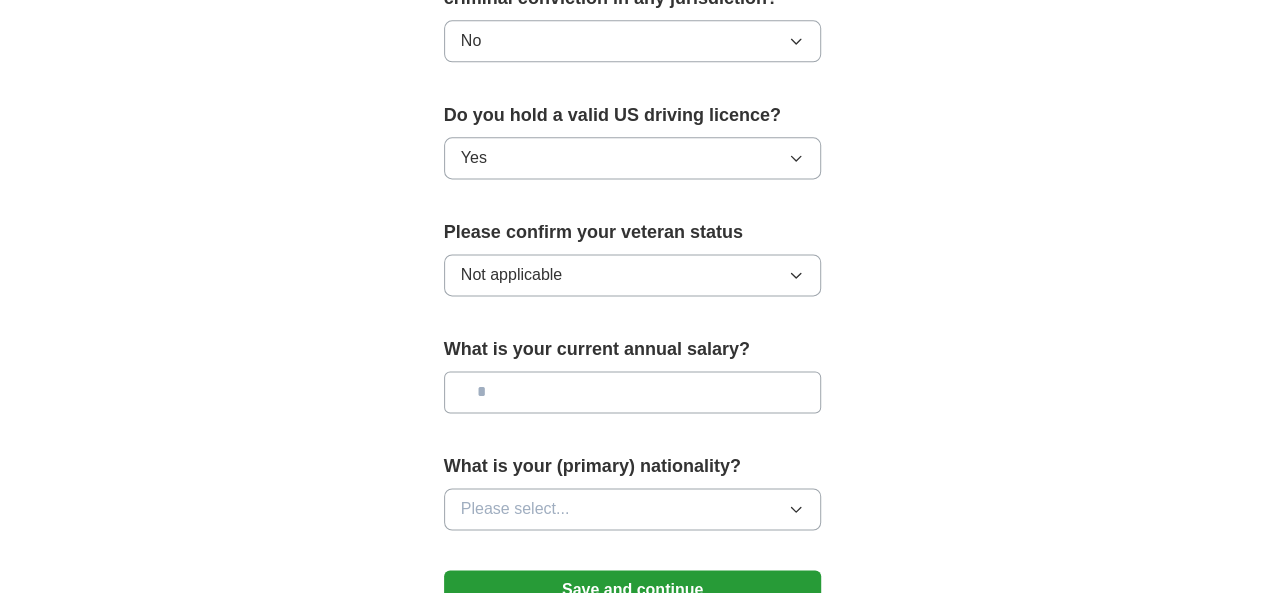 click at bounding box center [633, 392] 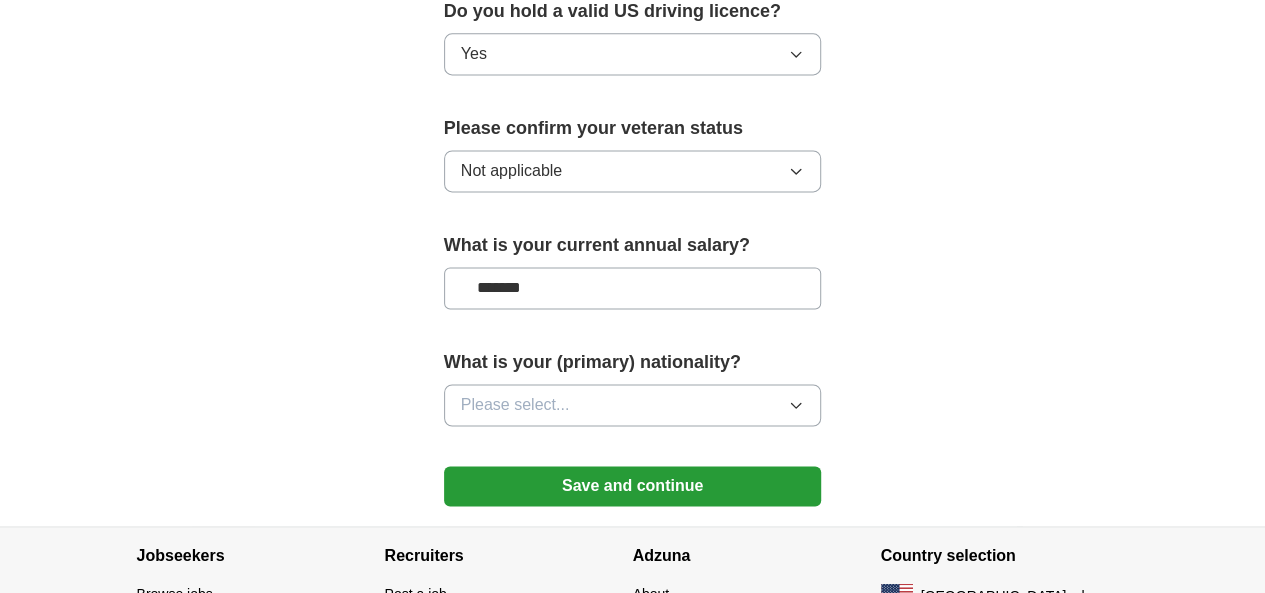 scroll, scrollTop: 1388, scrollLeft: 0, axis: vertical 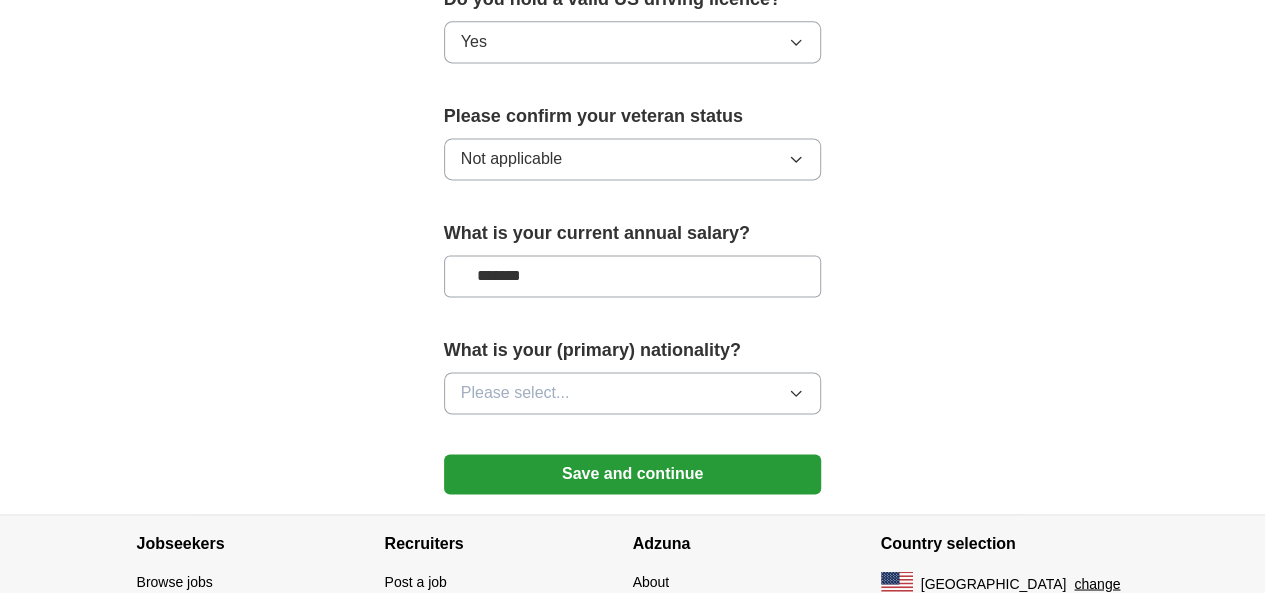 type on "*******" 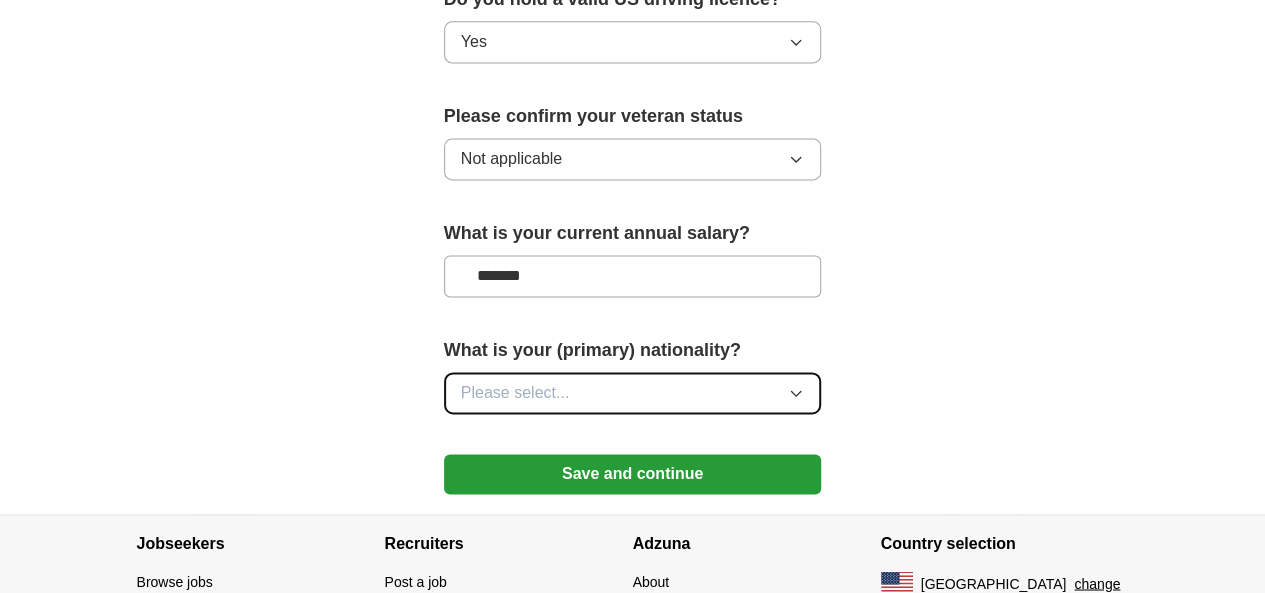 click on "Please select..." at bounding box center [633, 393] 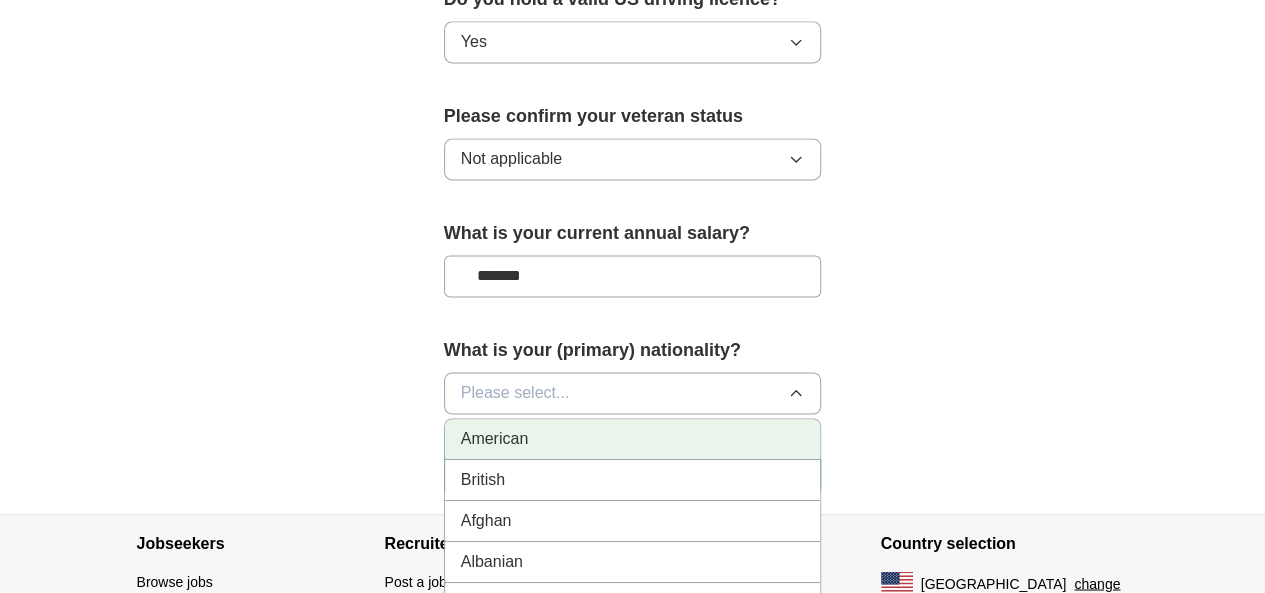 click on "American" at bounding box center [633, 439] 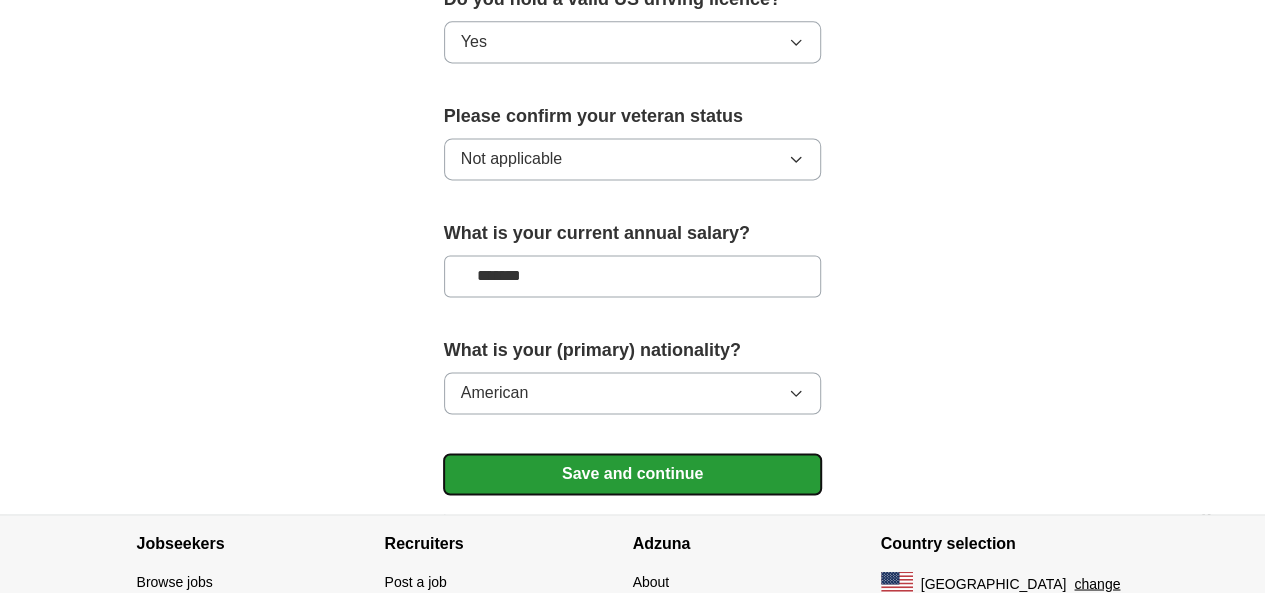 click on "Save and continue" at bounding box center [633, 474] 